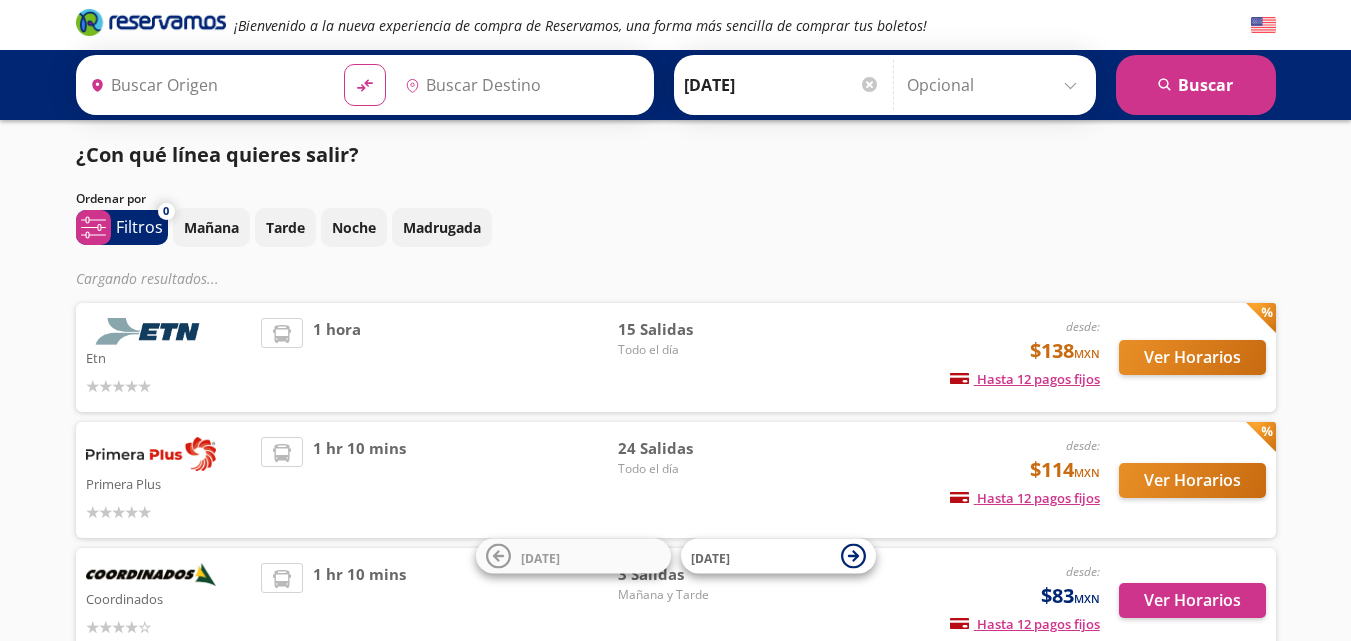 type on "[GEOGRAPHIC_DATA], [GEOGRAPHIC_DATA]" 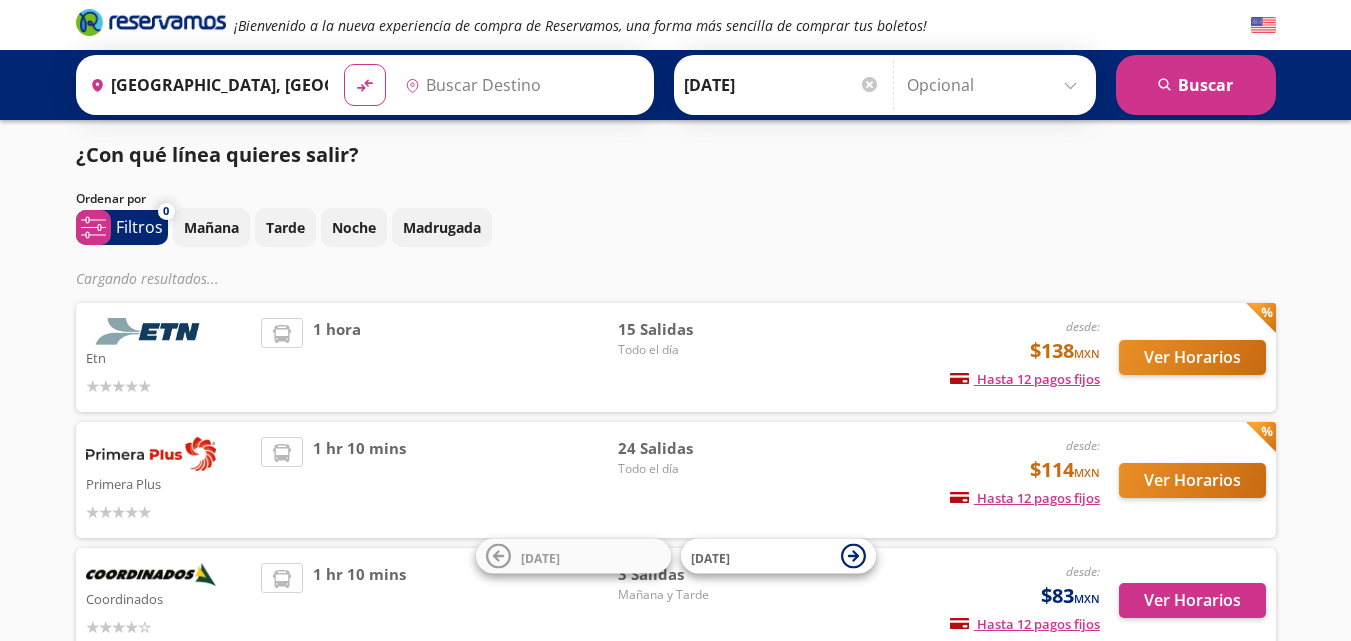 scroll, scrollTop: 0, scrollLeft: 0, axis: both 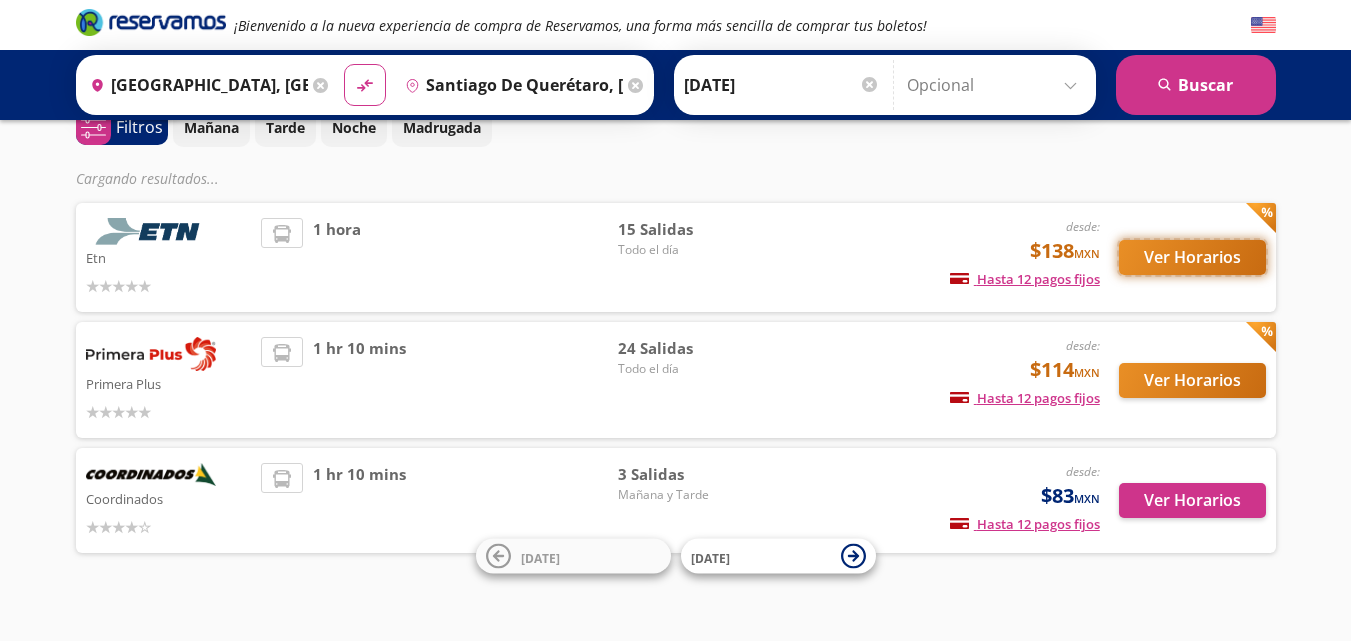 click on "Ver Horarios" at bounding box center [1192, 257] 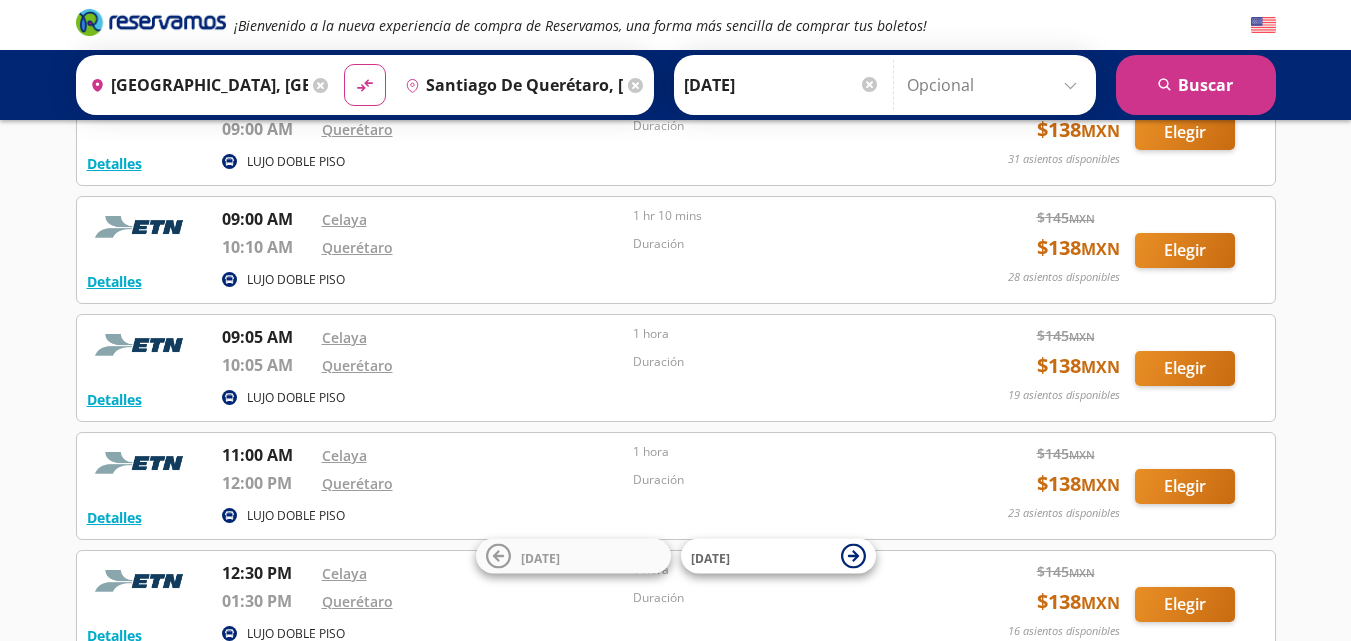 scroll, scrollTop: 600, scrollLeft: 0, axis: vertical 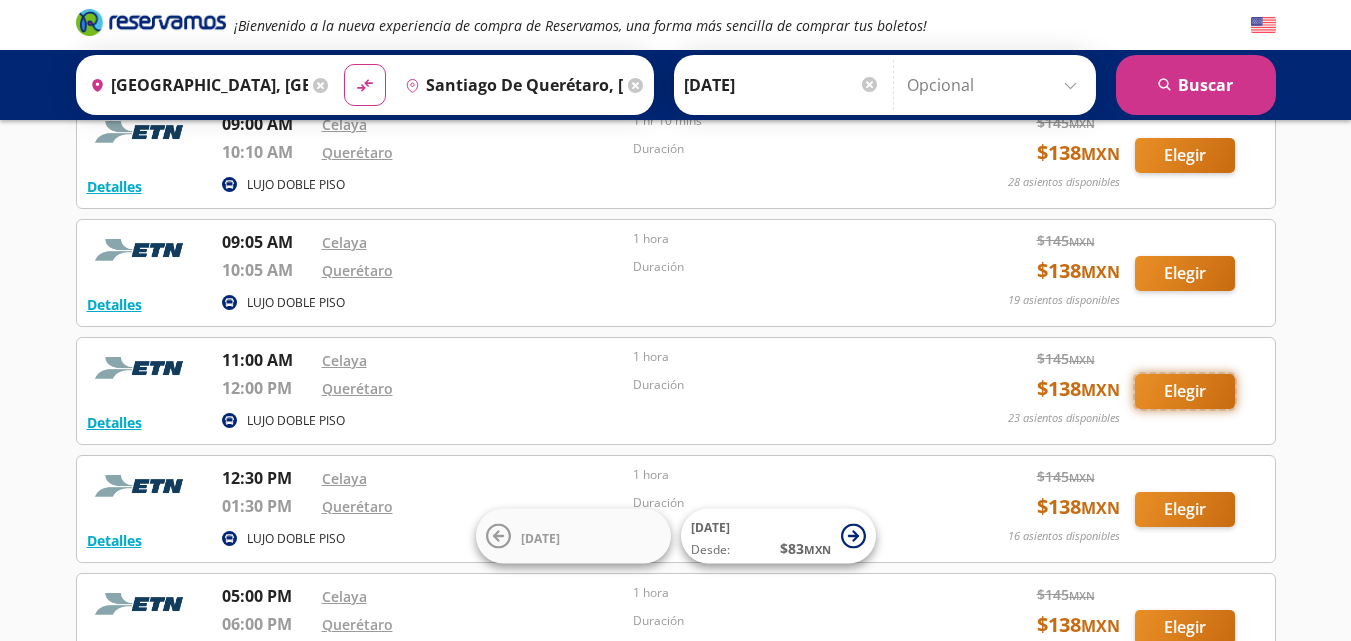 click on "Elegir" at bounding box center [1185, 391] 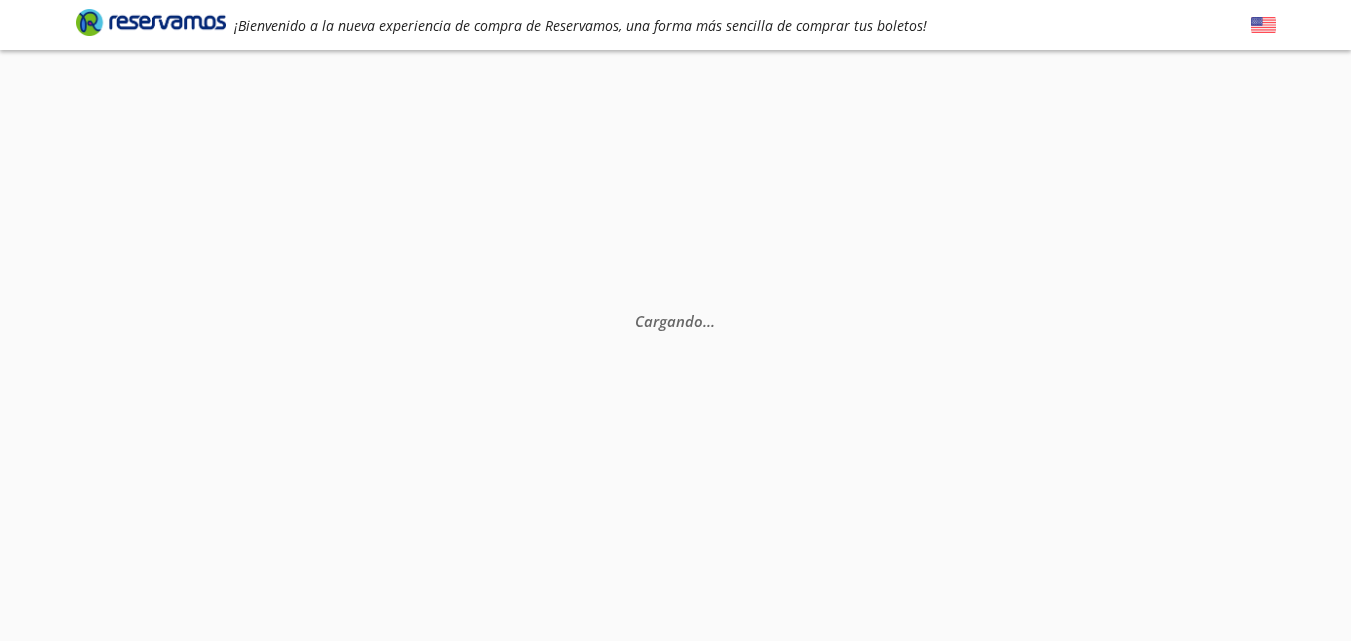 scroll, scrollTop: 0, scrollLeft: 0, axis: both 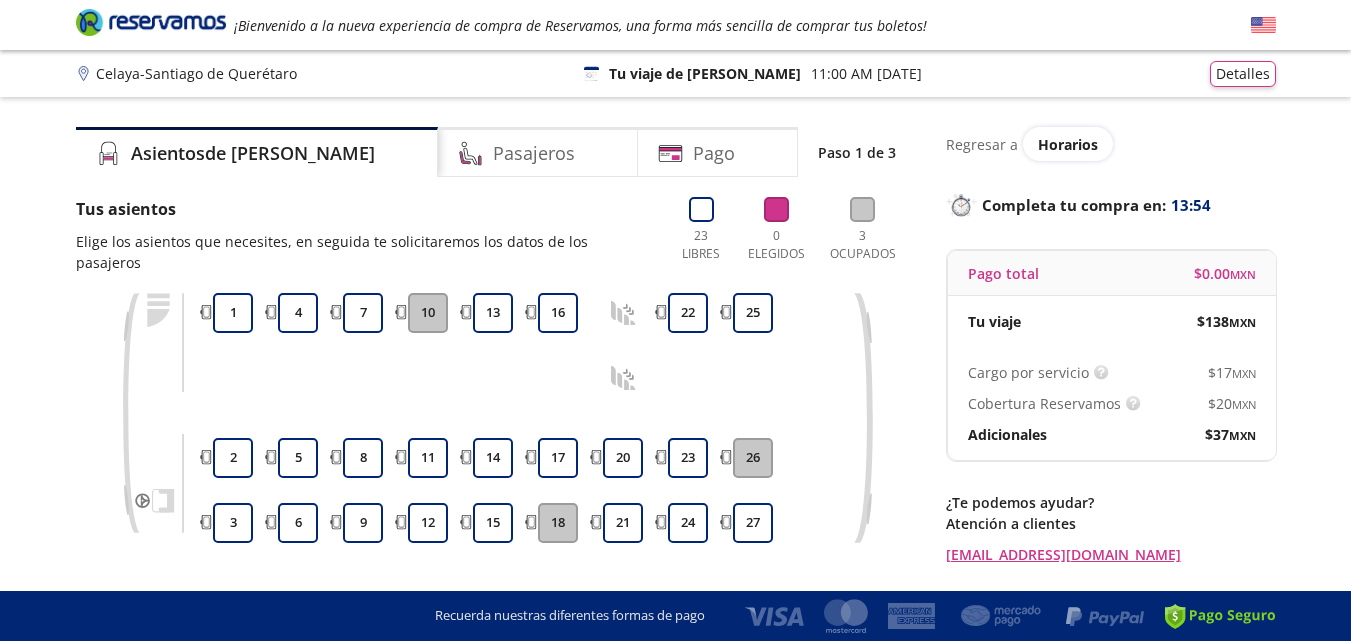 click on "10" at bounding box center [428, 313] 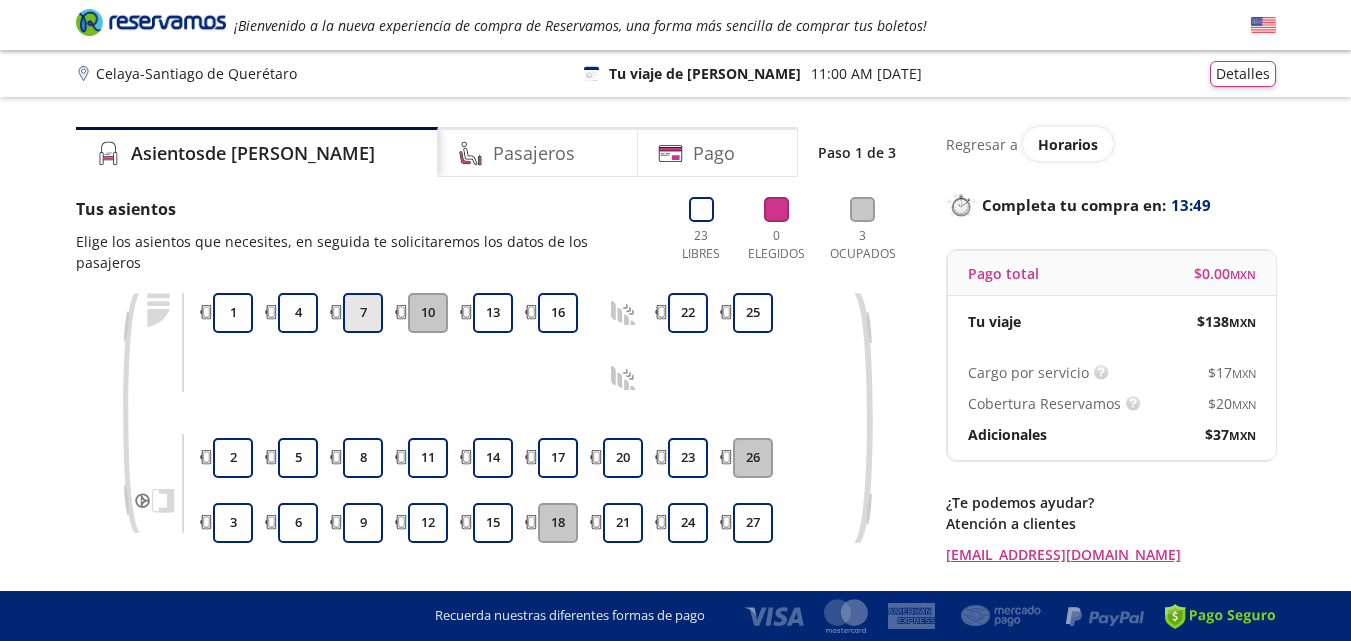 click on "7" at bounding box center [363, 313] 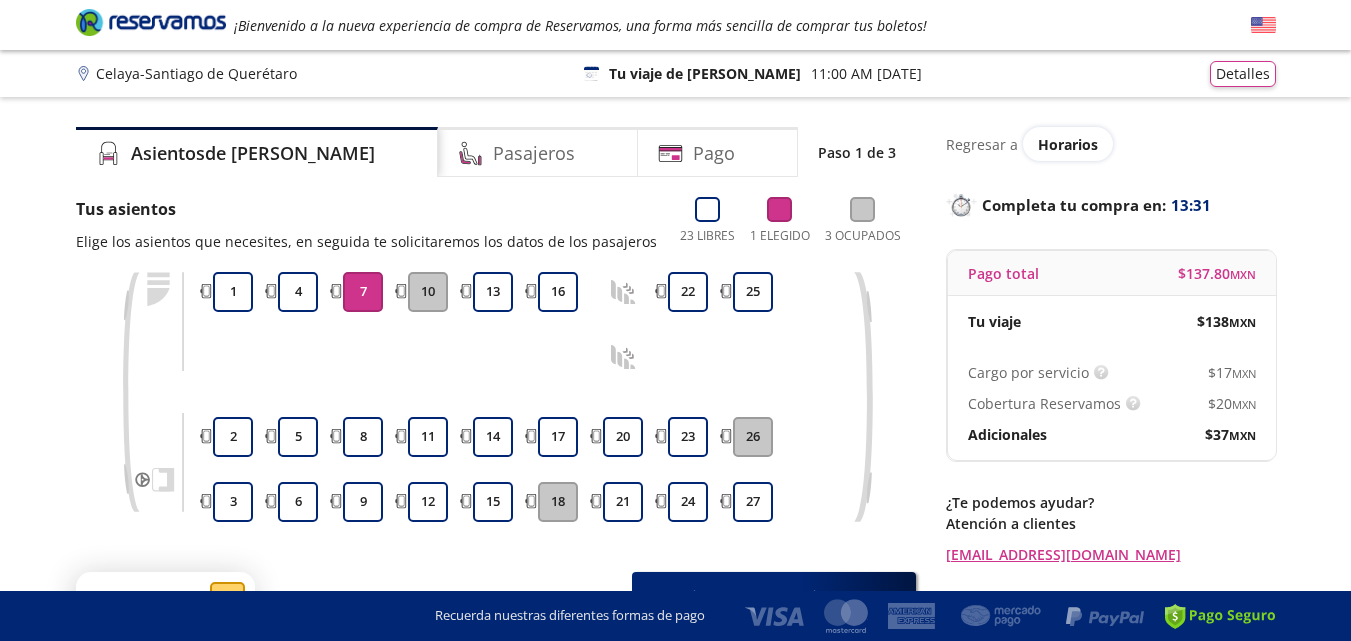 click on "7" at bounding box center (363, 292) 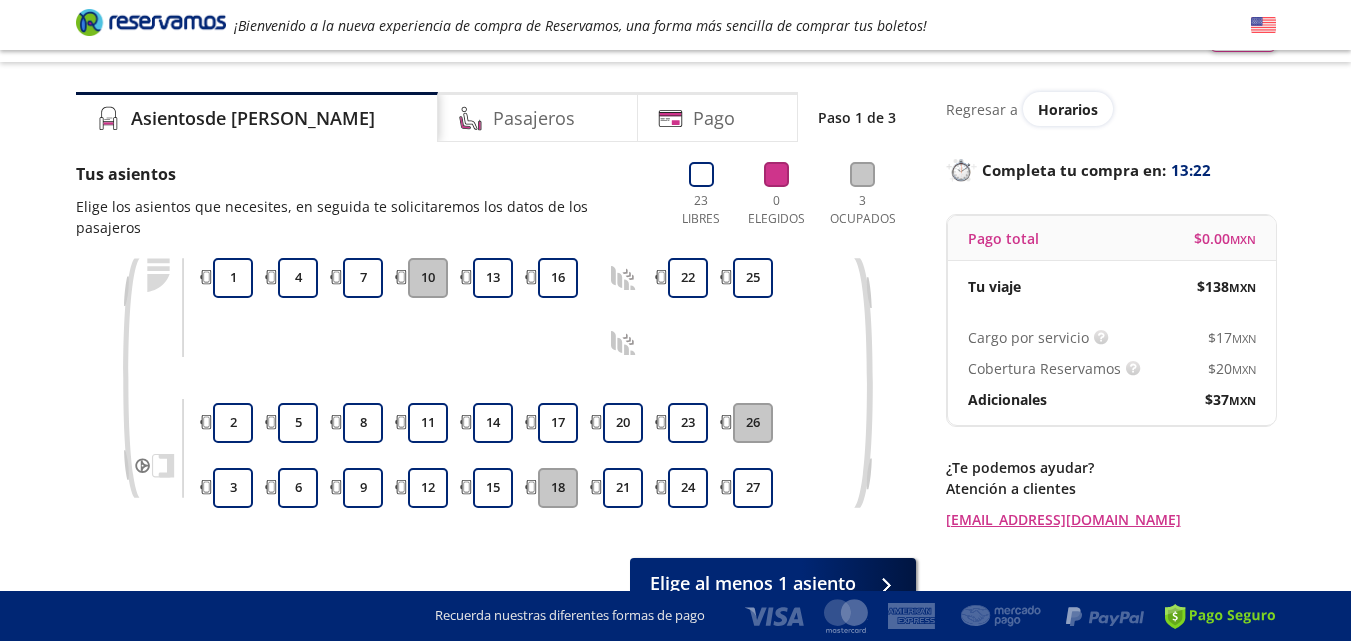 scroll, scrollTop: 0, scrollLeft: 0, axis: both 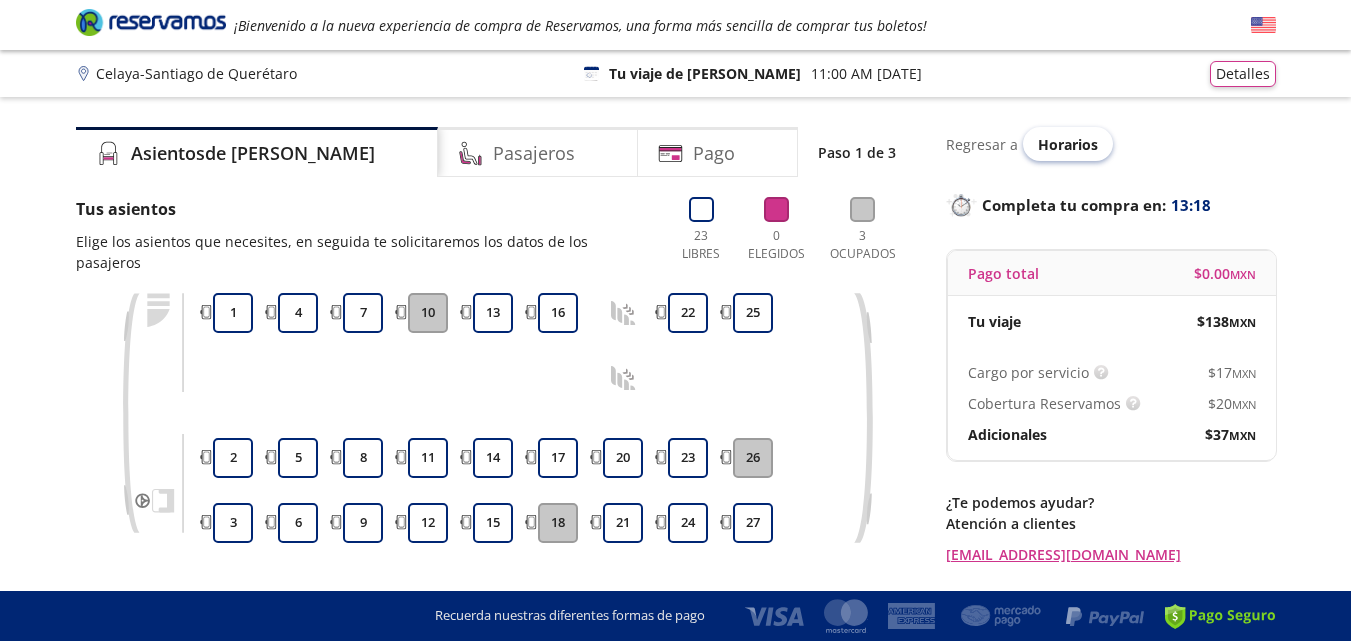 click on "Horarios" at bounding box center (1068, 144) 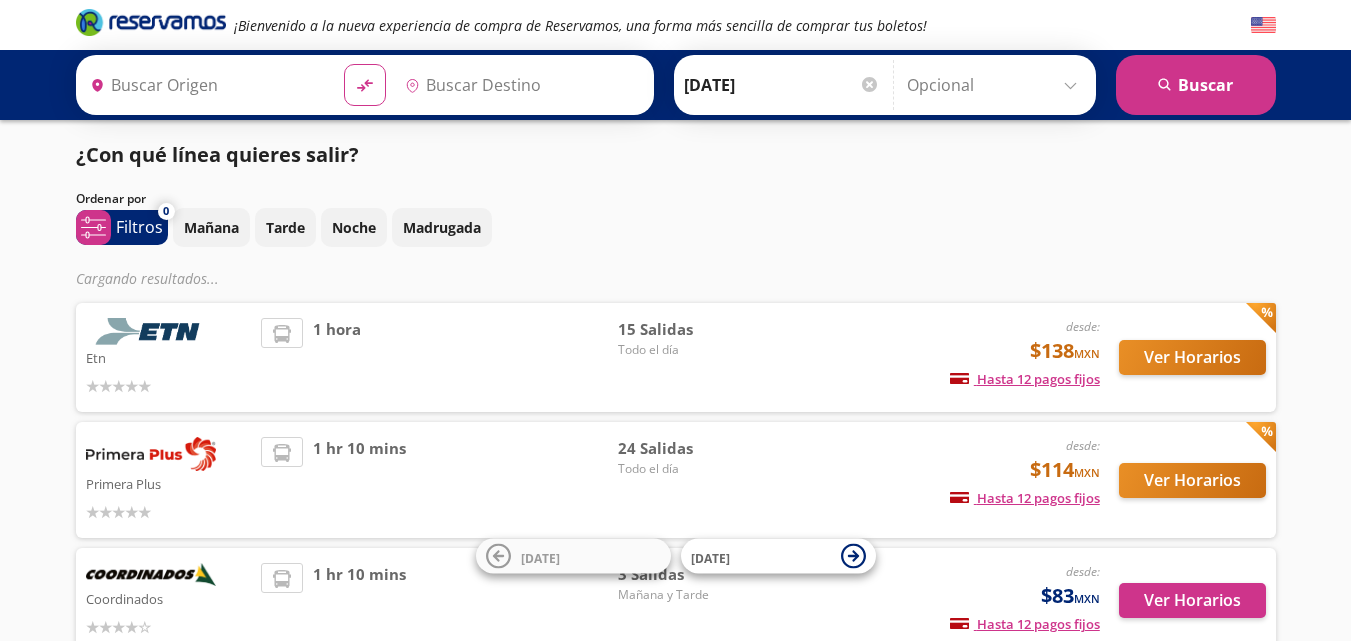 type on "[GEOGRAPHIC_DATA], [GEOGRAPHIC_DATA]" 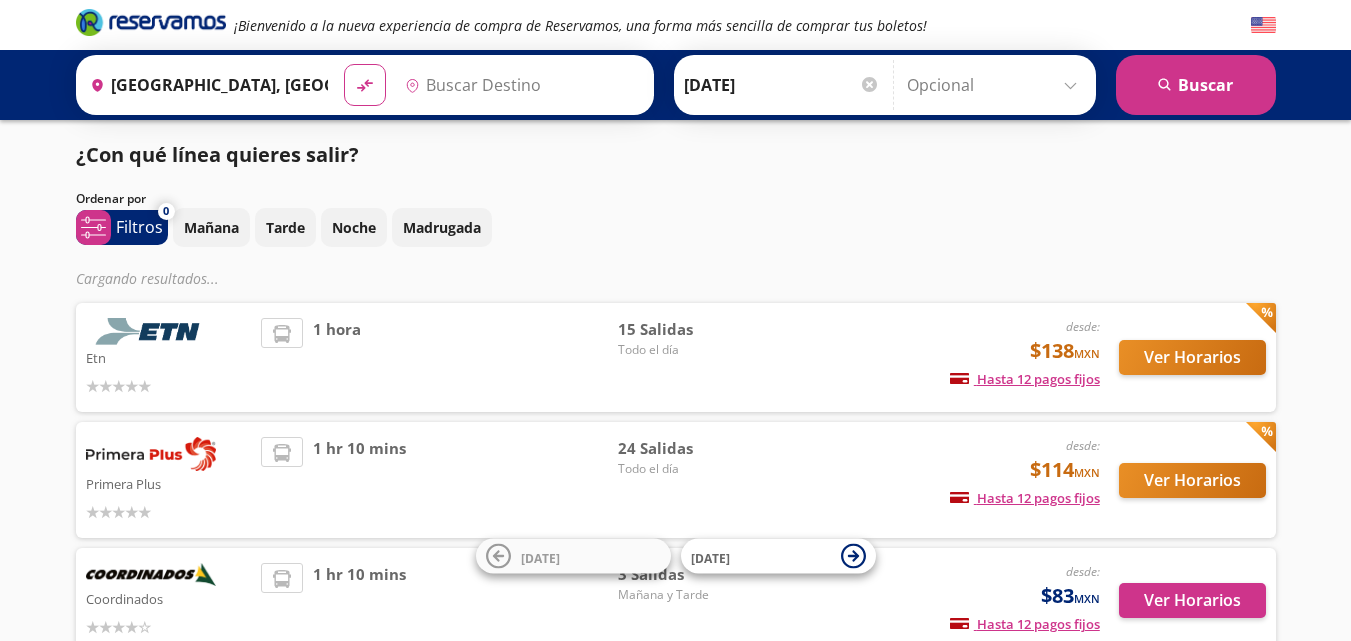 type on "Santiago de Querétaro, [GEOGRAPHIC_DATA]" 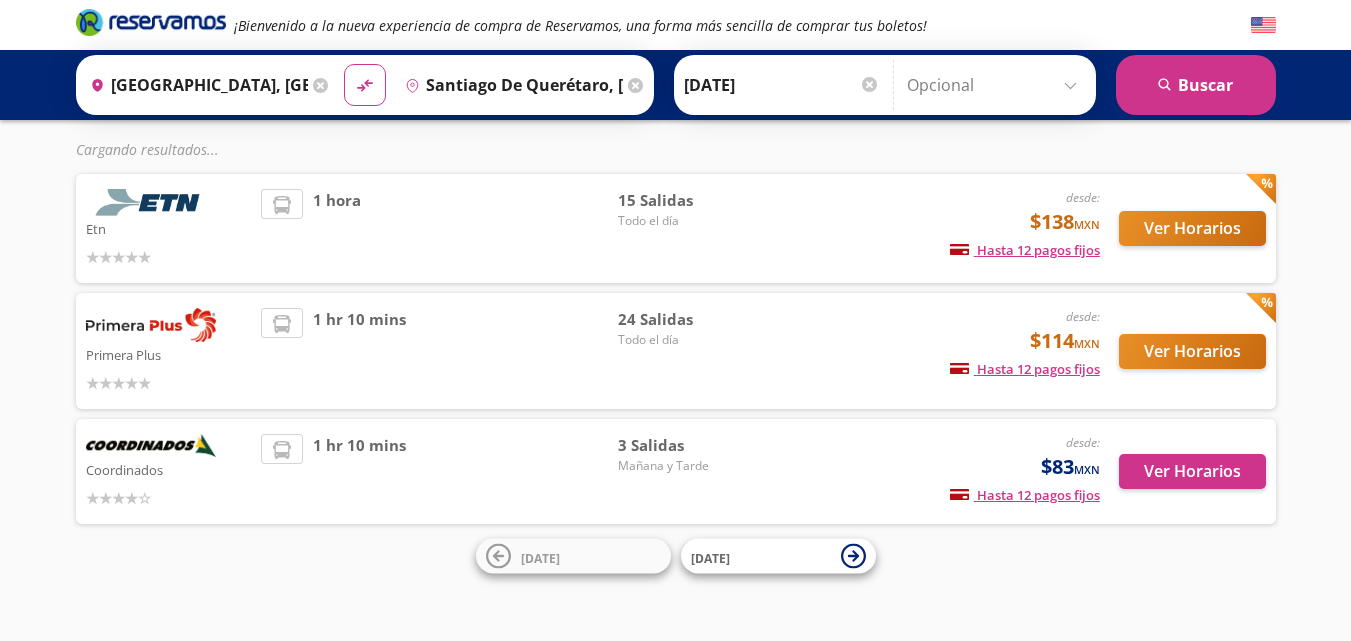 scroll, scrollTop: 131, scrollLeft: 0, axis: vertical 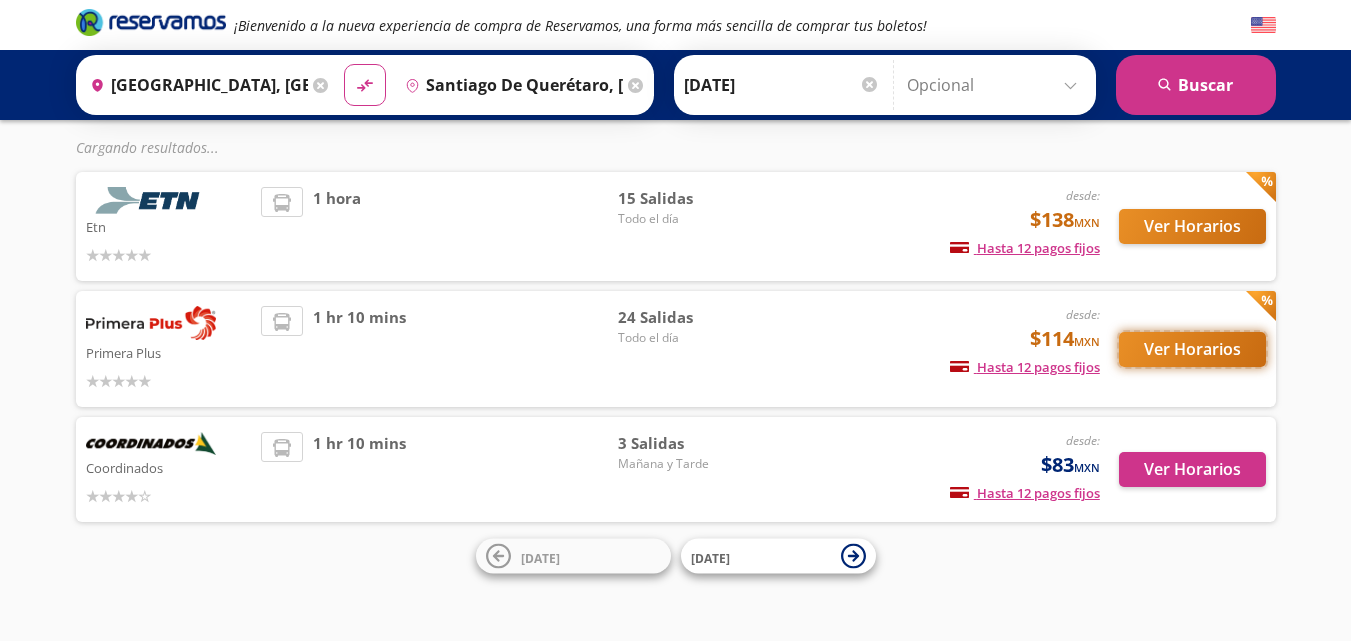 click on "Ver Horarios" at bounding box center (1192, 349) 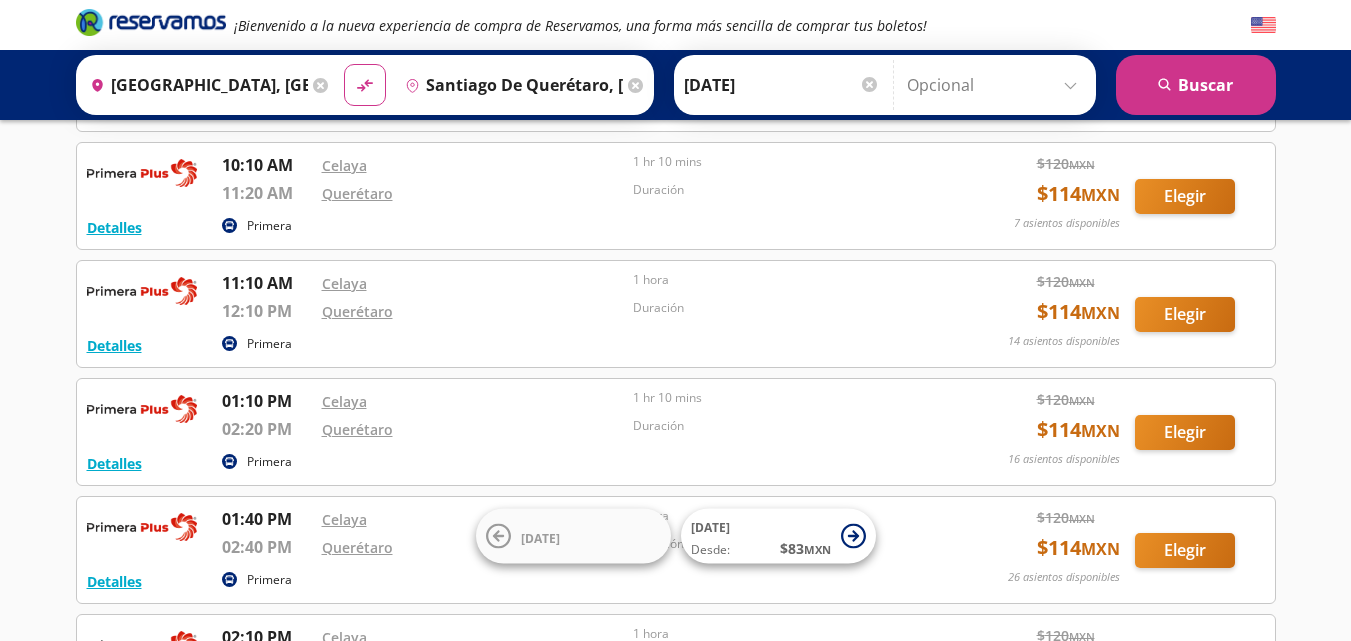 scroll, scrollTop: 1300, scrollLeft: 0, axis: vertical 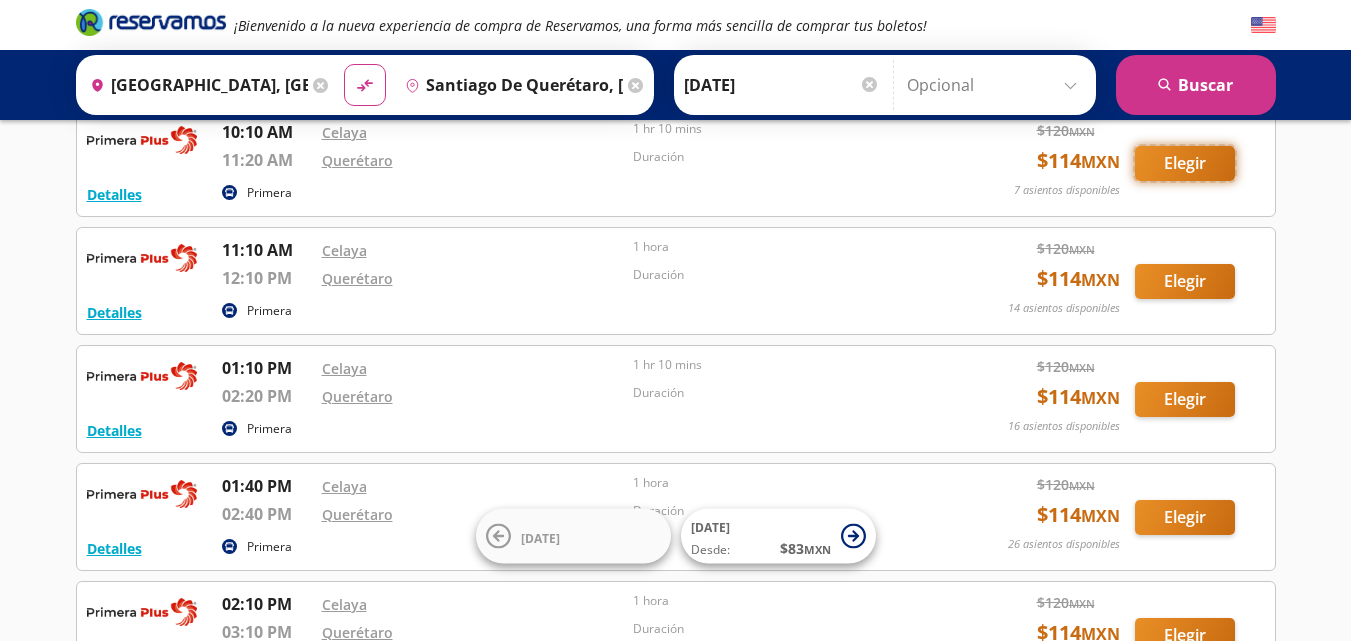 click on "Elegir" at bounding box center (1185, 163) 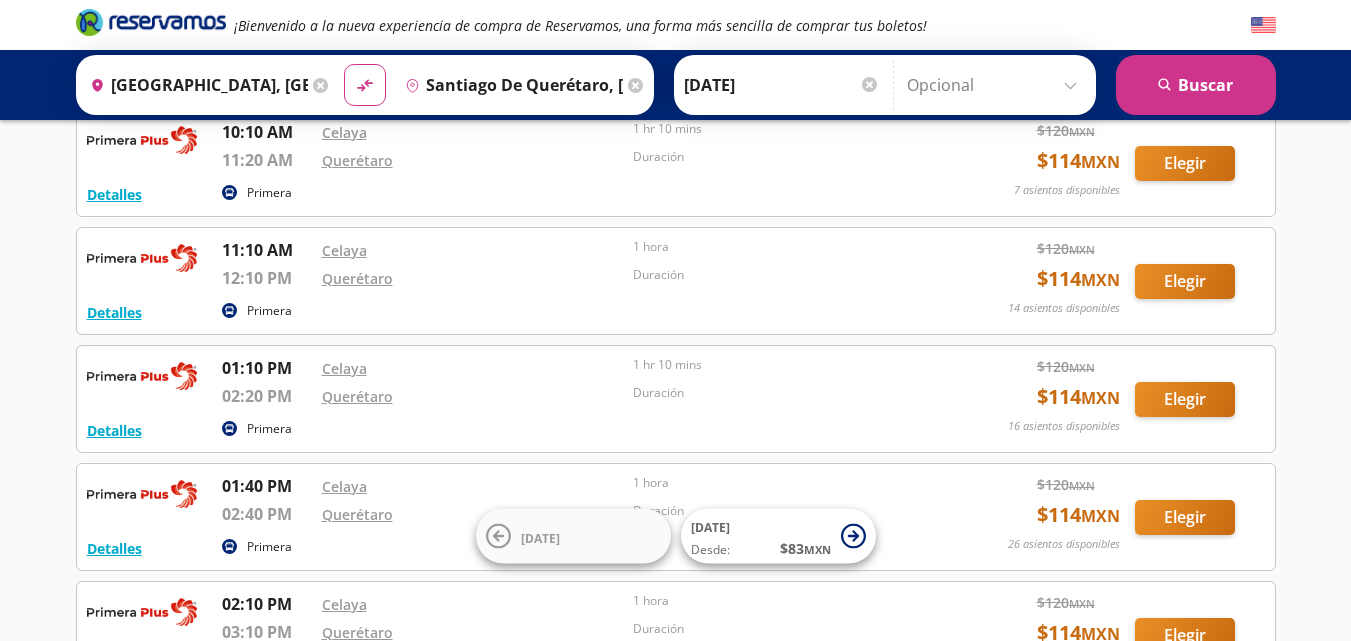 scroll, scrollTop: 0, scrollLeft: 0, axis: both 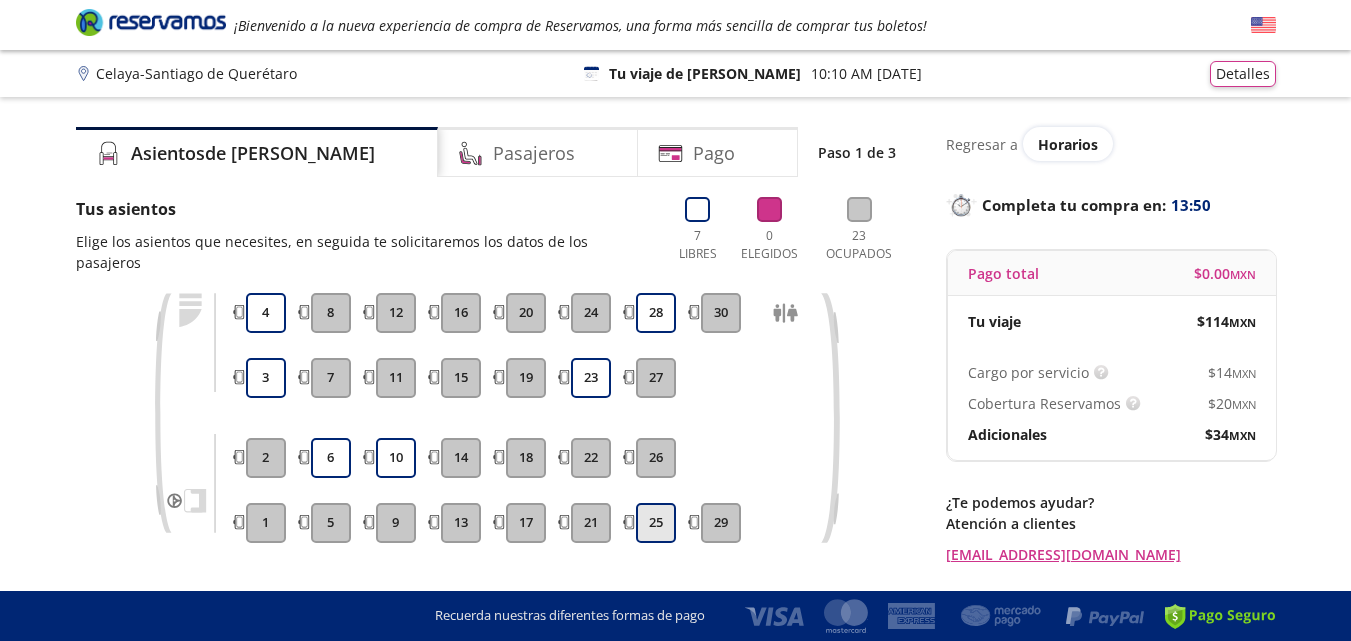 click on "25" at bounding box center (656, 523) 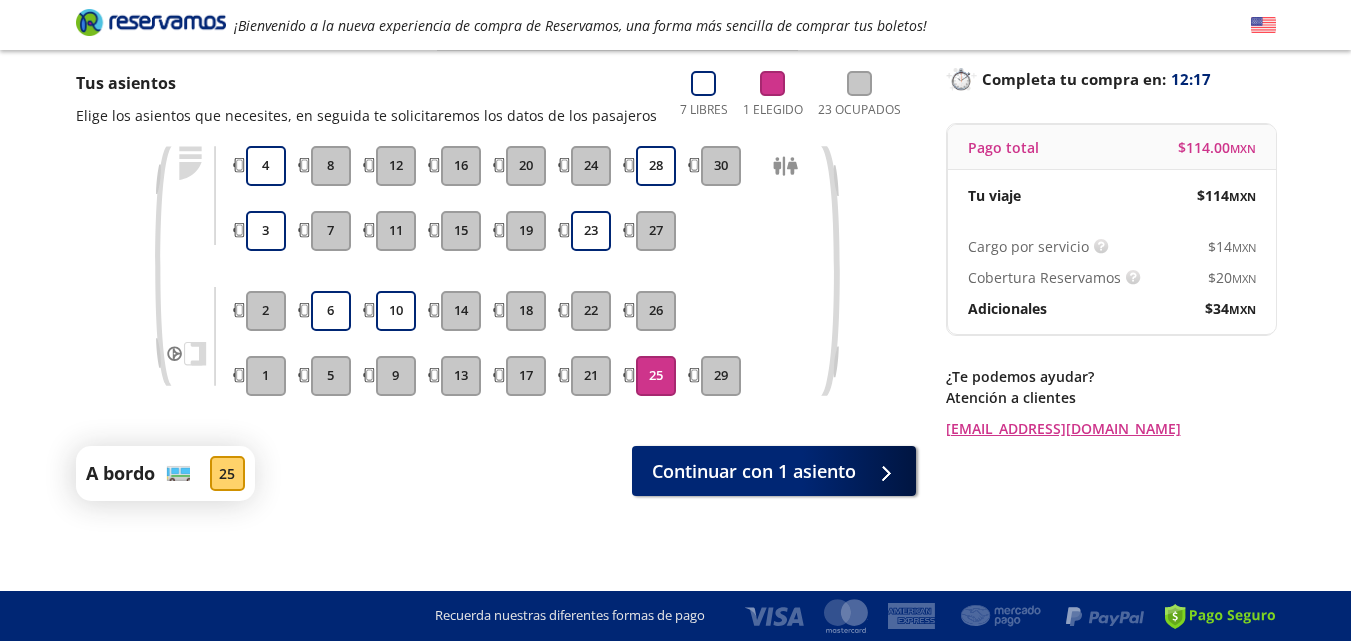 scroll, scrollTop: 127, scrollLeft: 0, axis: vertical 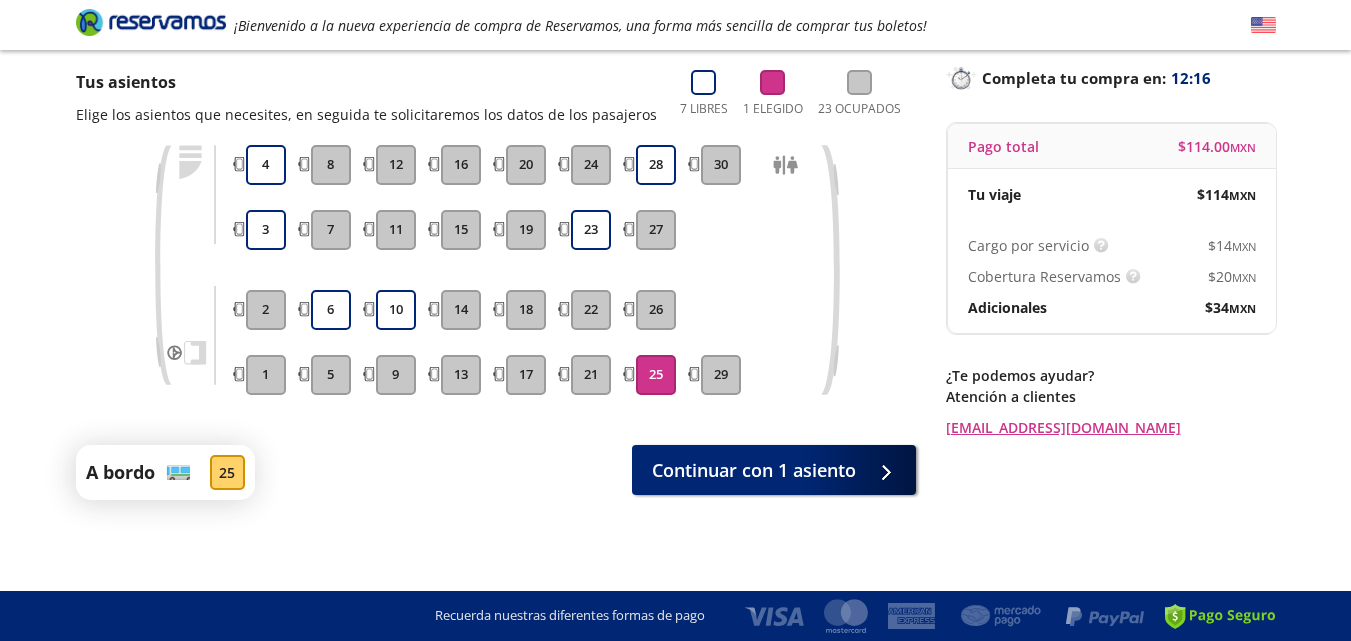 click on "25" at bounding box center (656, 375) 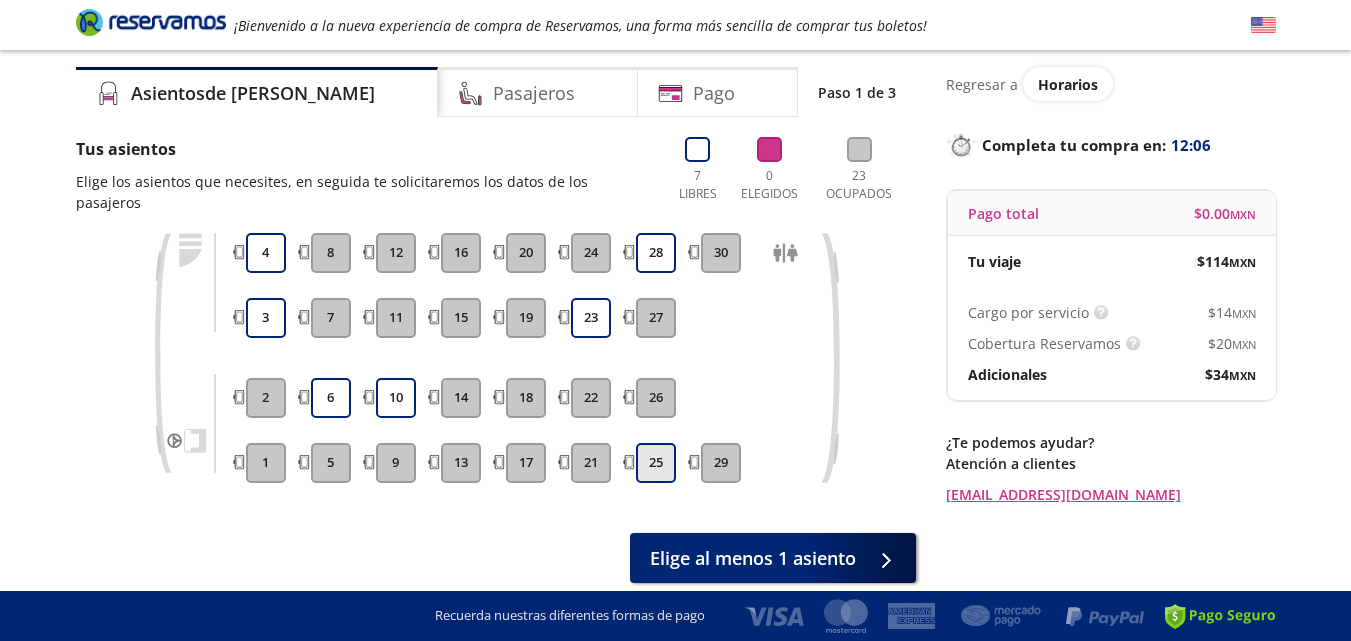 scroll, scrollTop: 0, scrollLeft: 0, axis: both 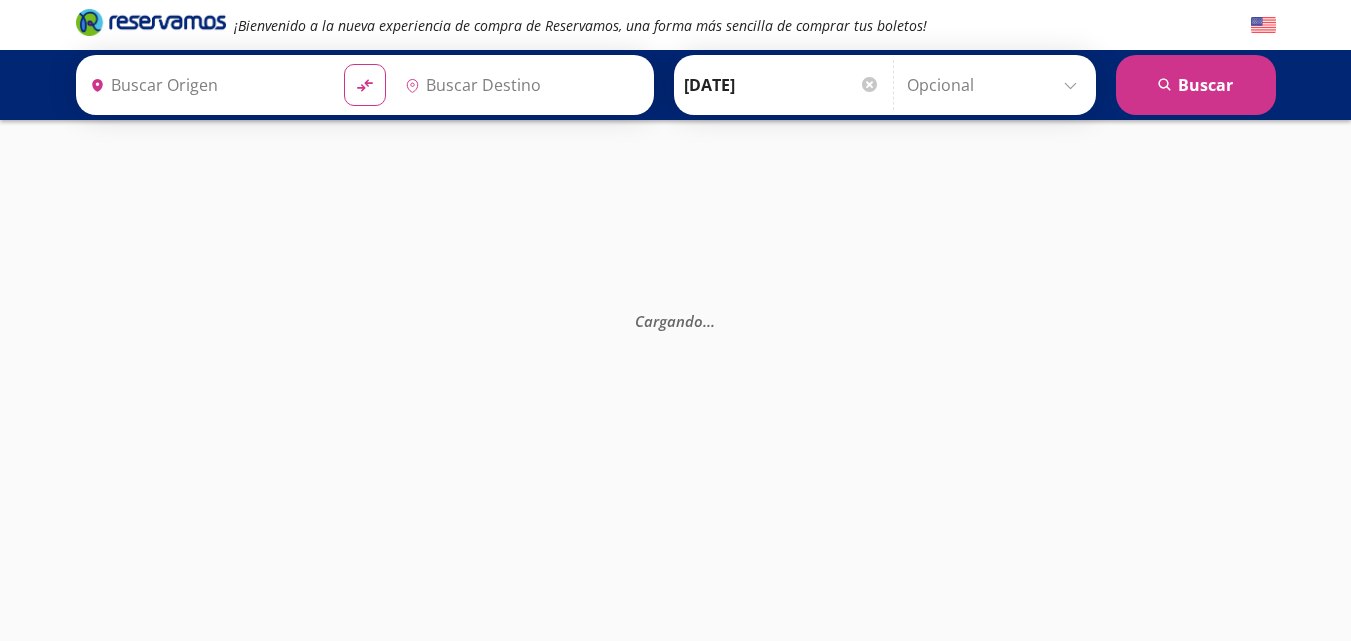 type on "Santiago de Querétaro, [GEOGRAPHIC_DATA]" 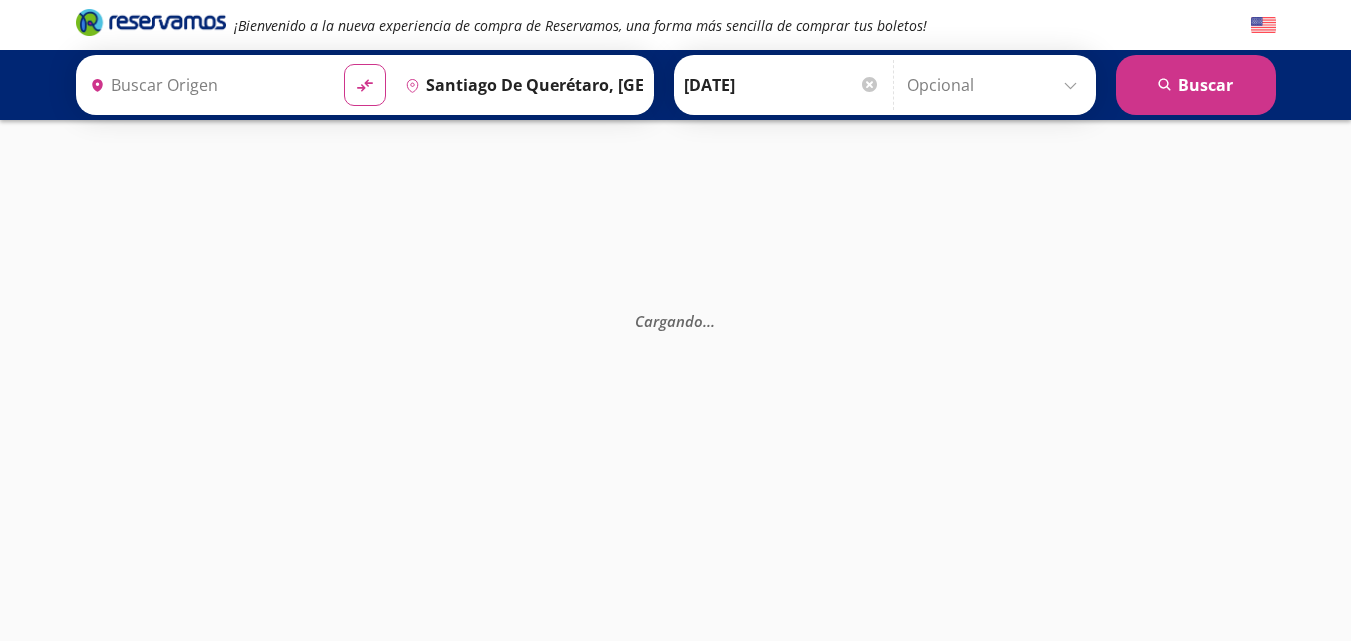 type on "[GEOGRAPHIC_DATA], [GEOGRAPHIC_DATA]" 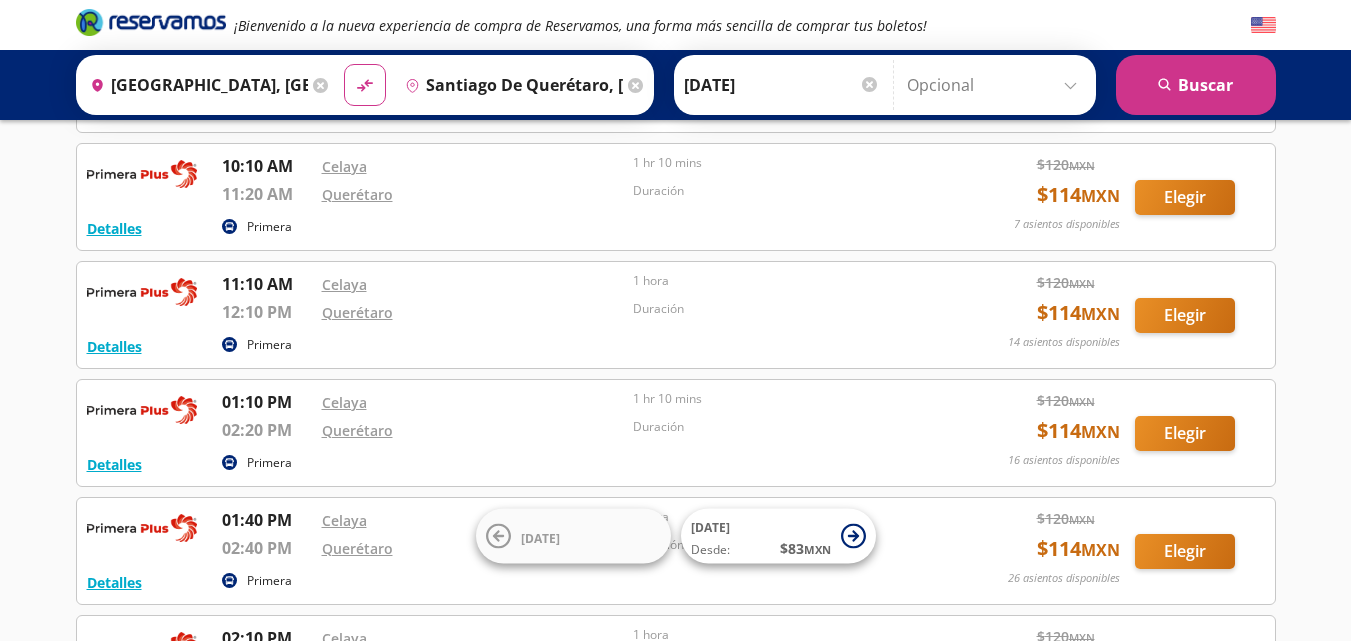 scroll, scrollTop: 1300, scrollLeft: 0, axis: vertical 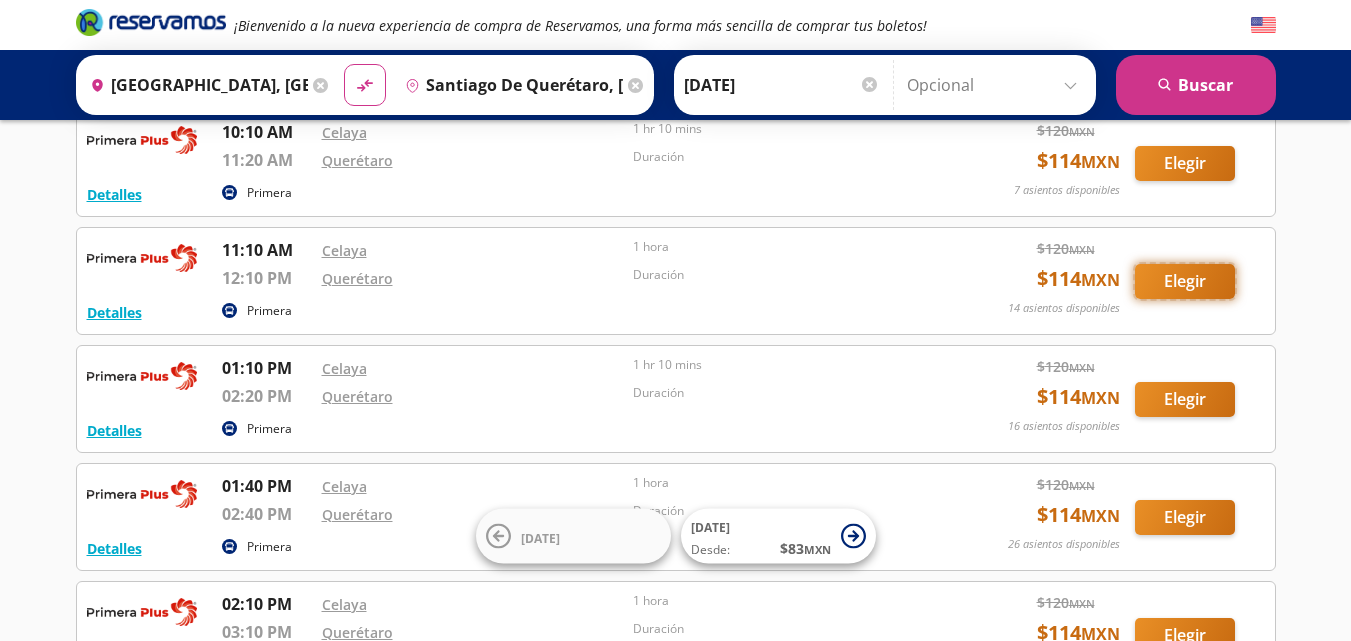 click on "Elegir" at bounding box center (1185, 281) 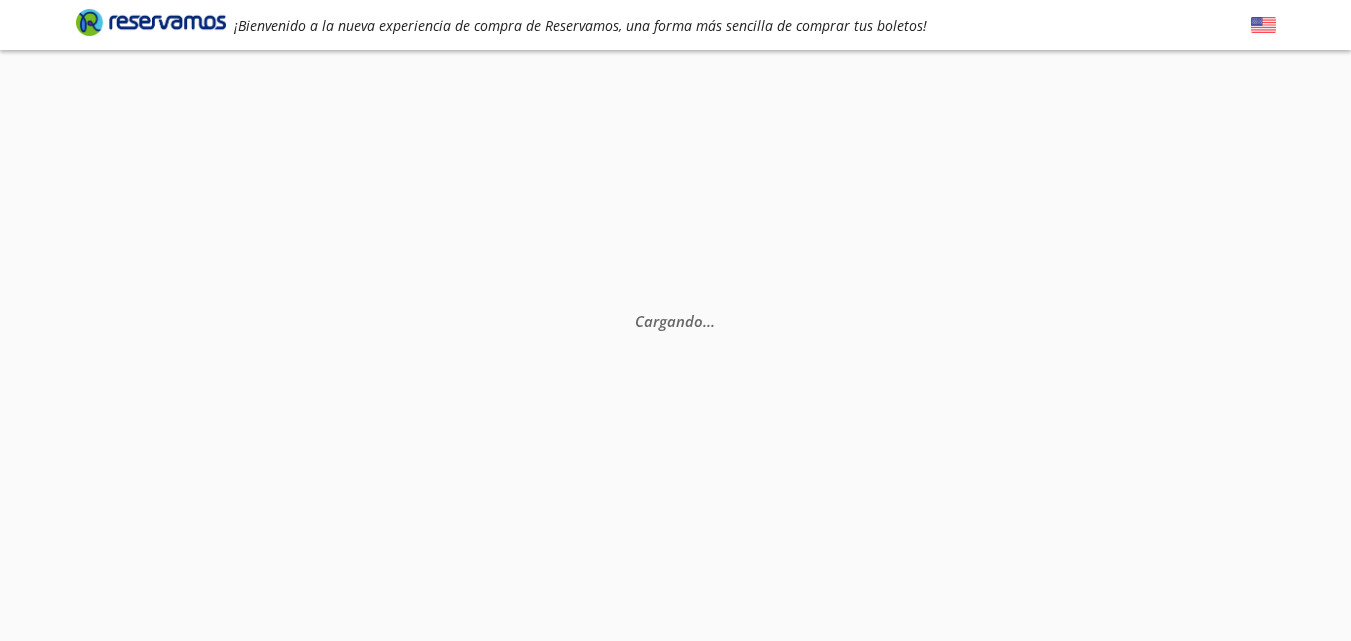 scroll, scrollTop: 0, scrollLeft: 0, axis: both 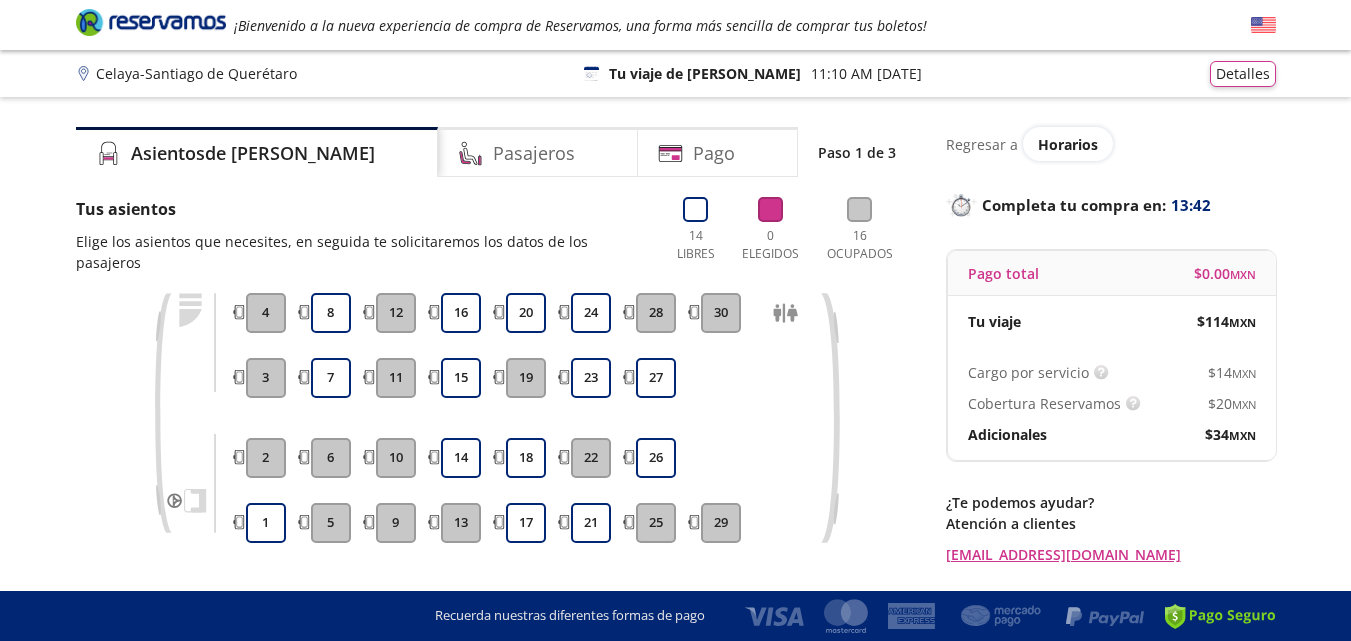 click on "19" at bounding box center [526, 378] 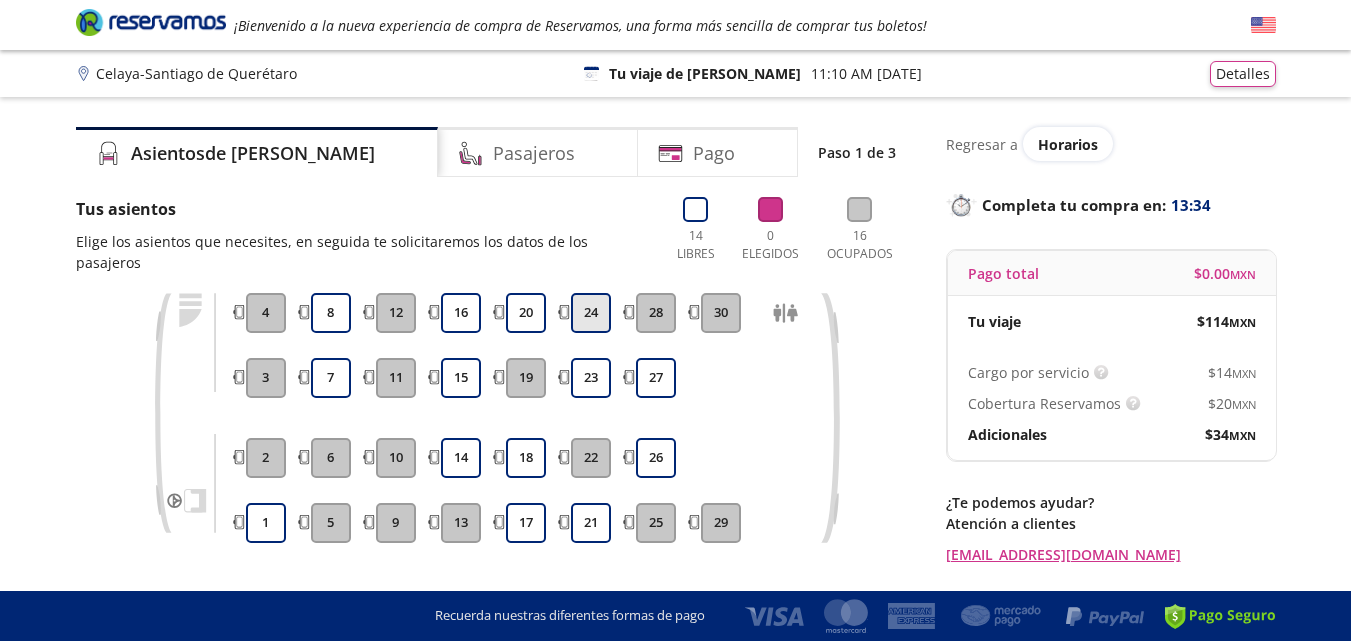 click on "24" at bounding box center [591, 313] 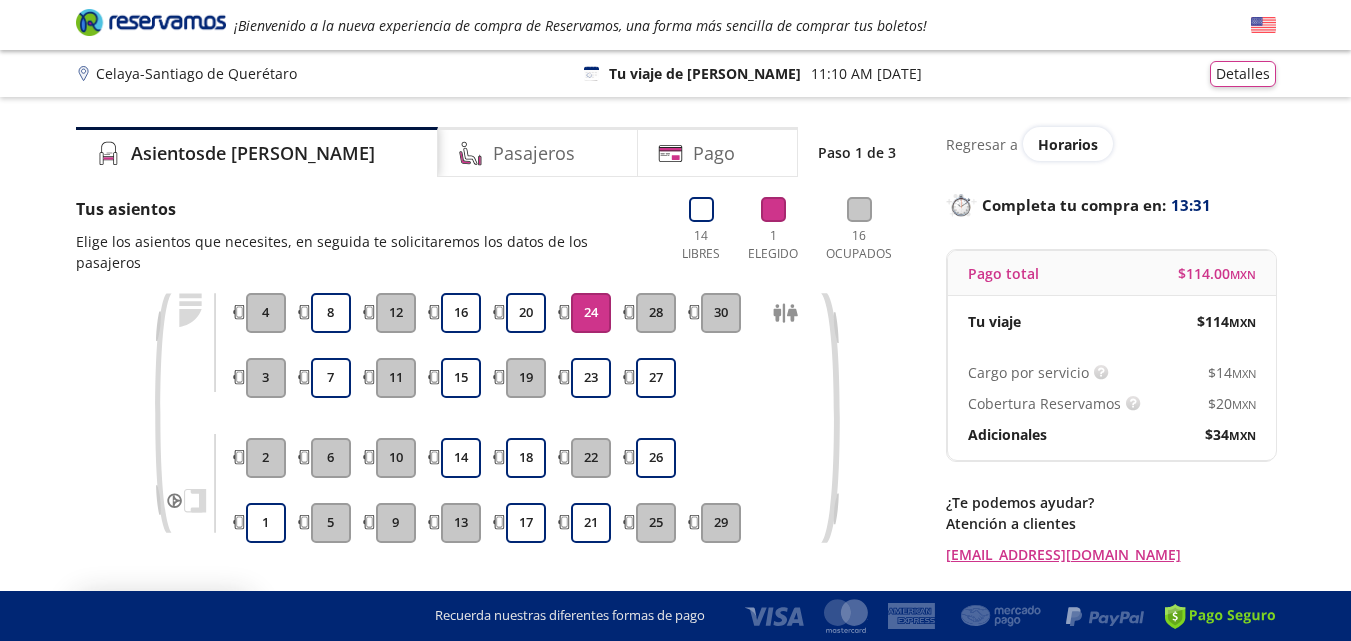 scroll, scrollTop: 100, scrollLeft: 0, axis: vertical 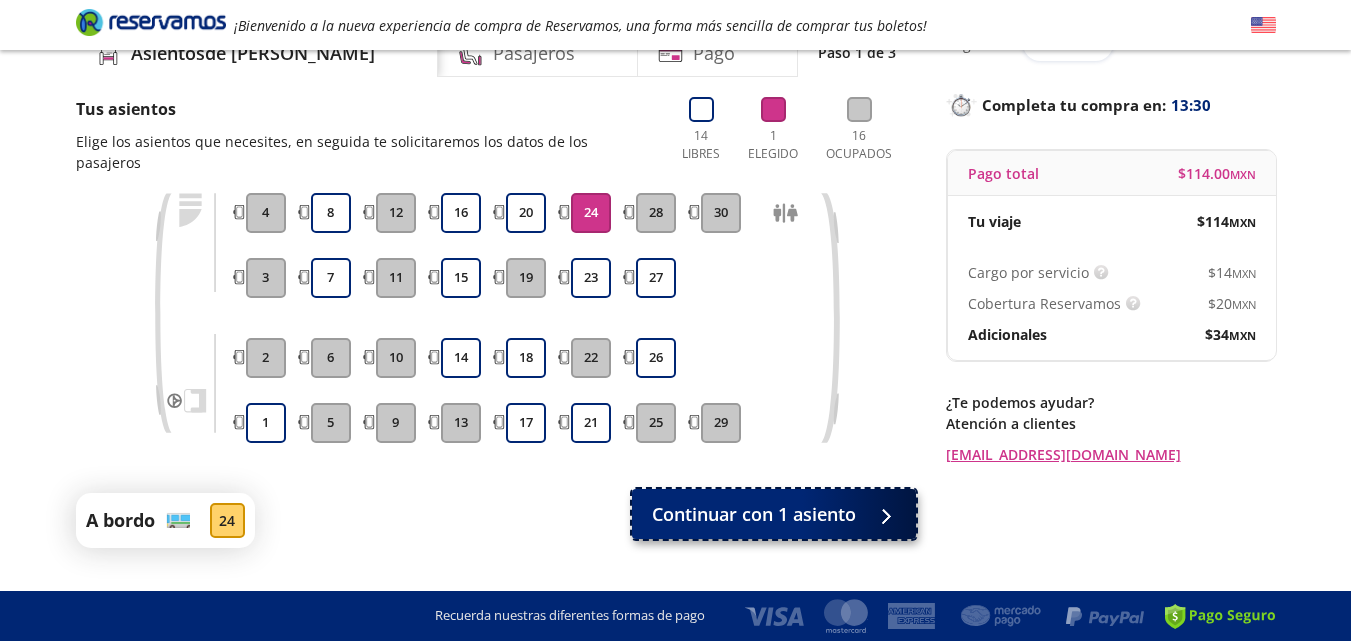 click on "Continuar con 1 asiento" at bounding box center [754, 514] 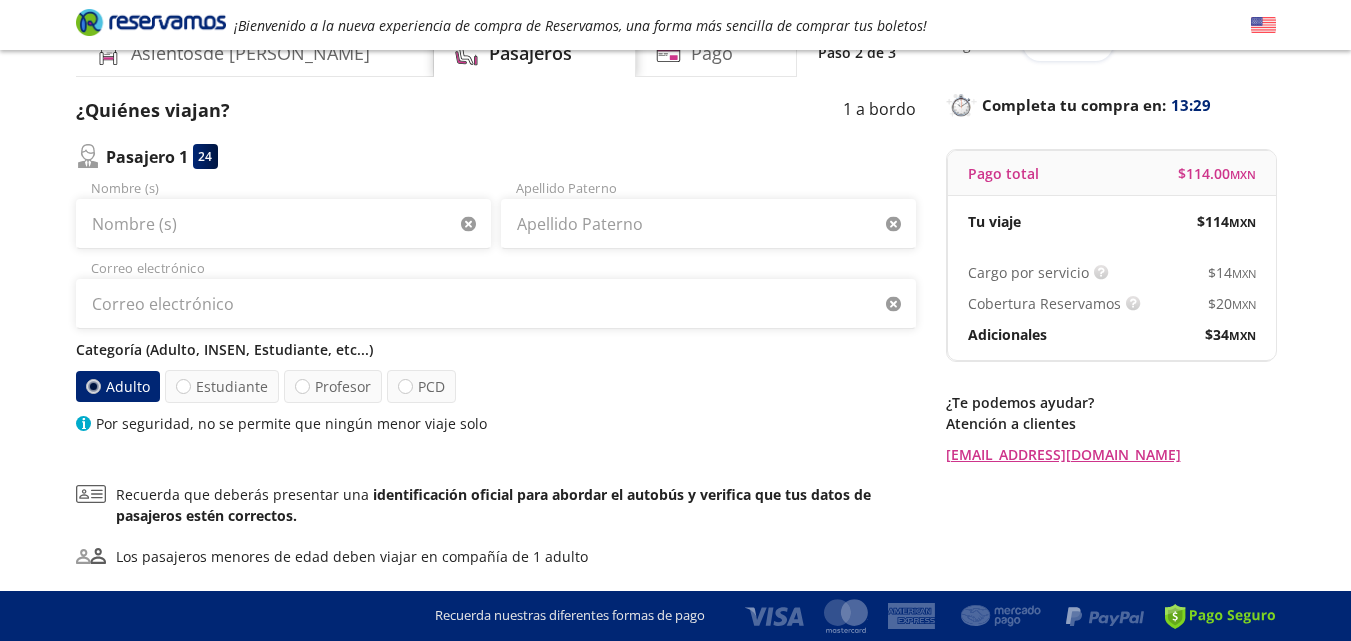 scroll, scrollTop: 0, scrollLeft: 0, axis: both 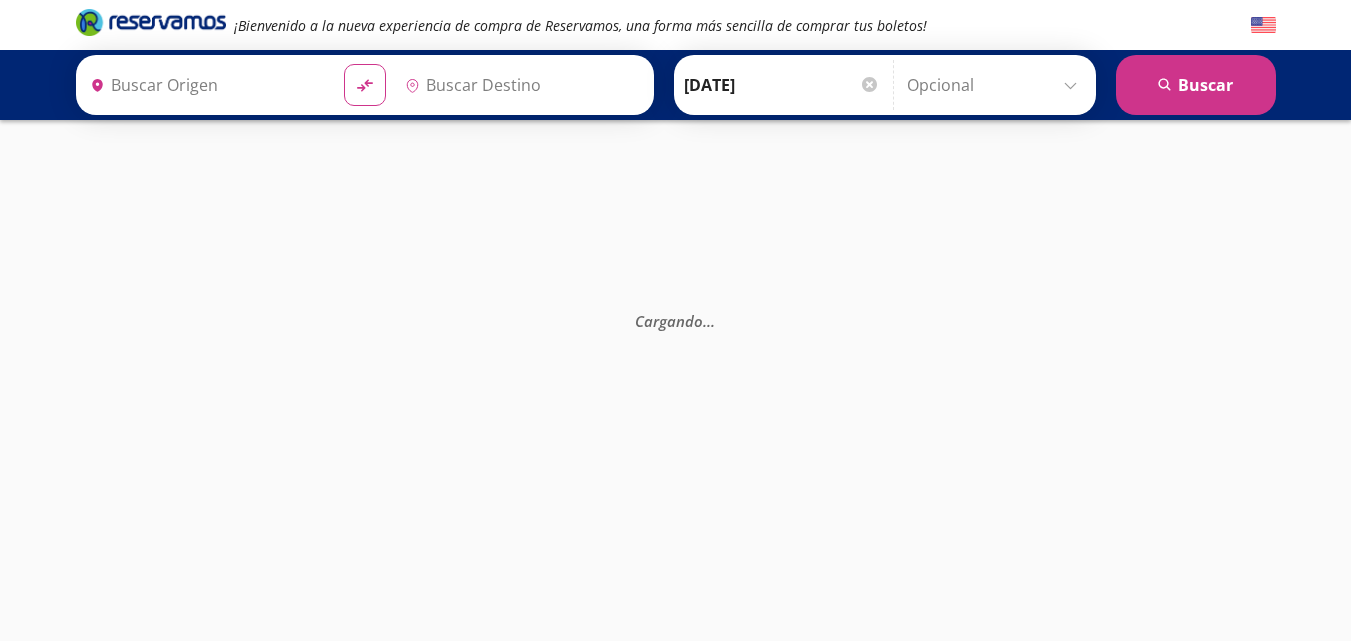 type on "[GEOGRAPHIC_DATA], [GEOGRAPHIC_DATA]" 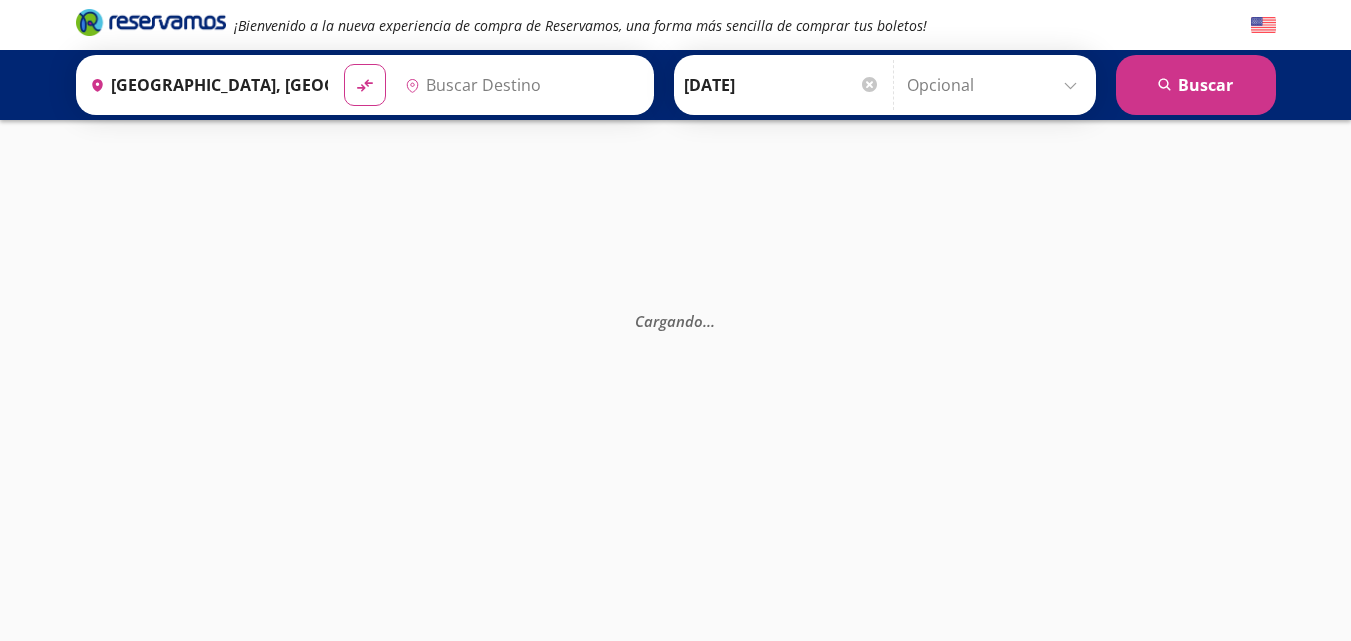 type on "Santiago de Querétaro, [GEOGRAPHIC_DATA]" 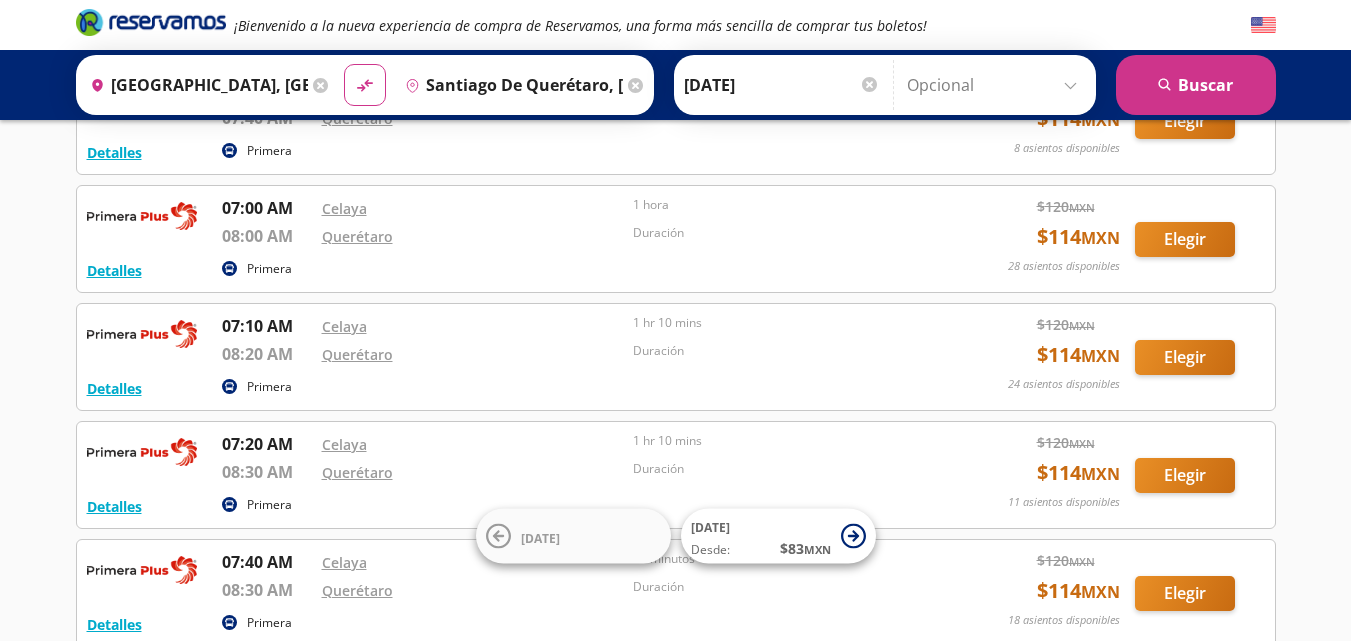 scroll, scrollTop: 400, scrollLeft: 0, axis: vertical 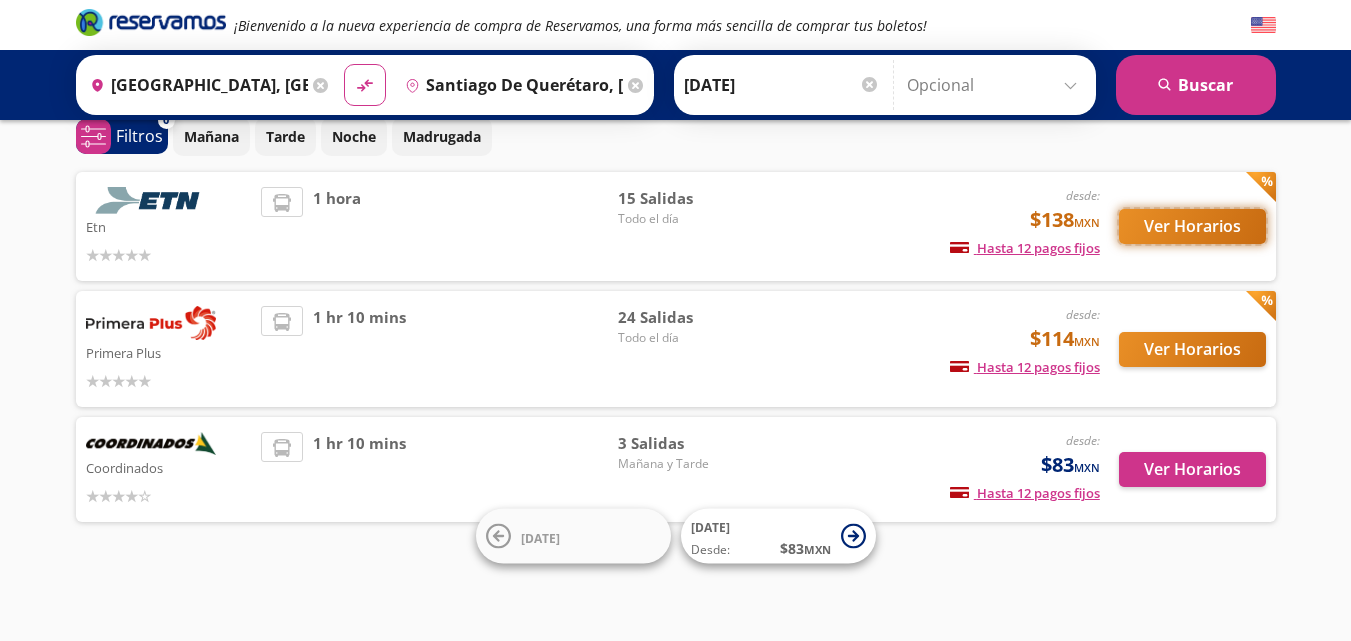 click on "Ver Horarios" at bounding box center [1192, 226] 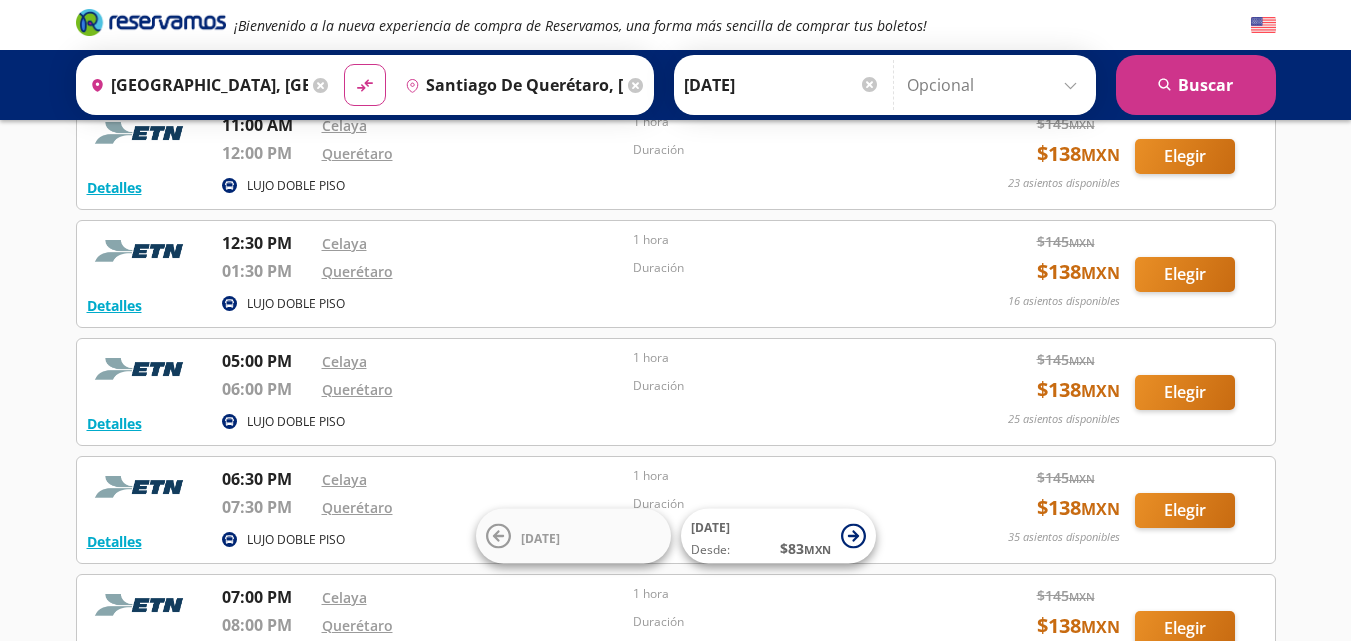 scroll, scrollTop: 800, scrollLeft: 0, axis: vertical 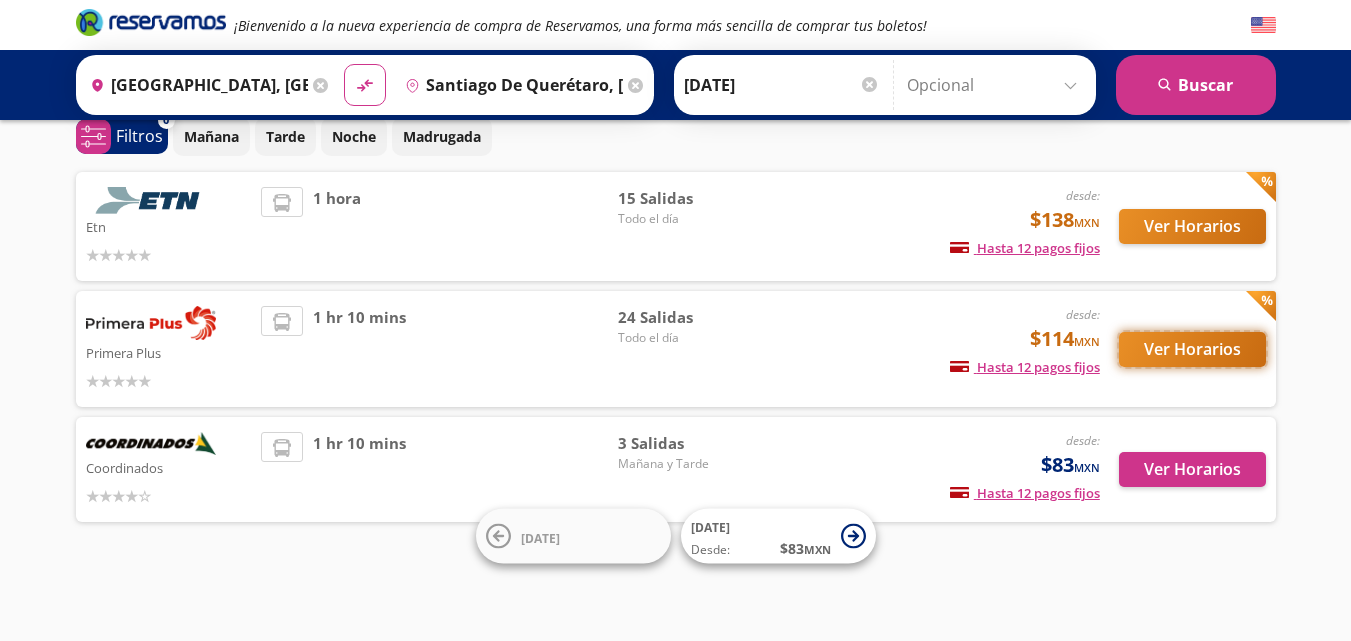 click on "Ver Horarios" at bounding box center (1192, 349) 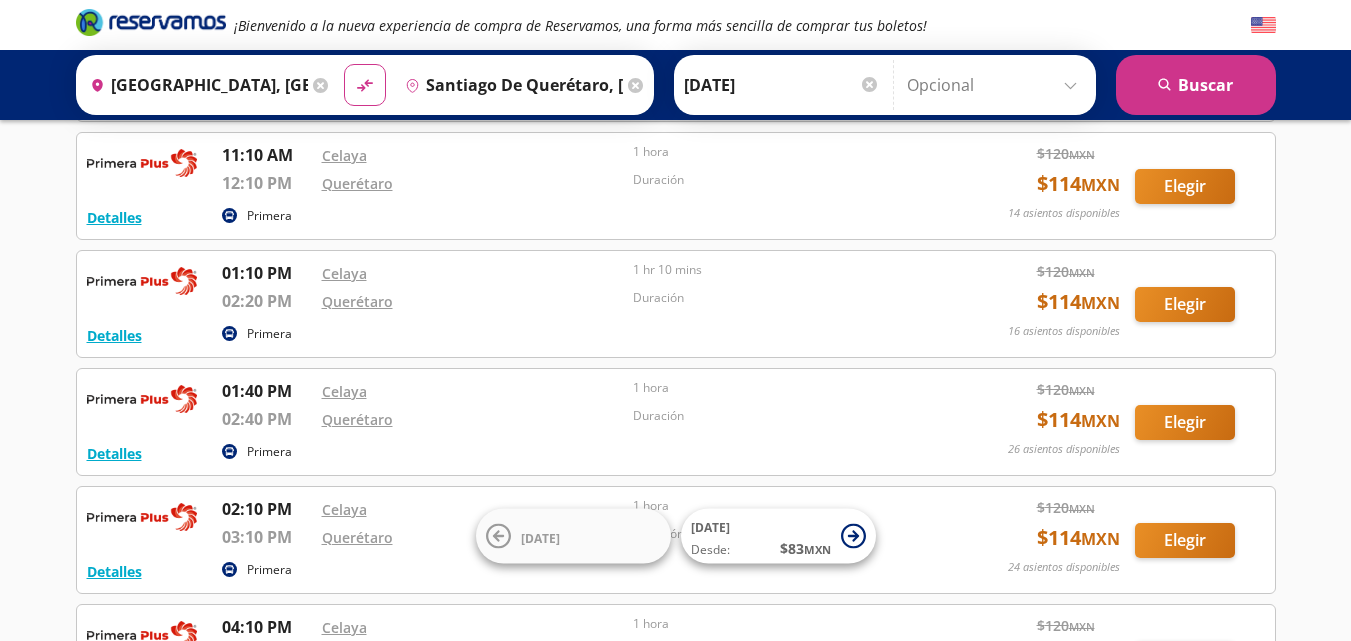 scroll, scrollTop: 1347, scrollLeft: 0, axis: vertical 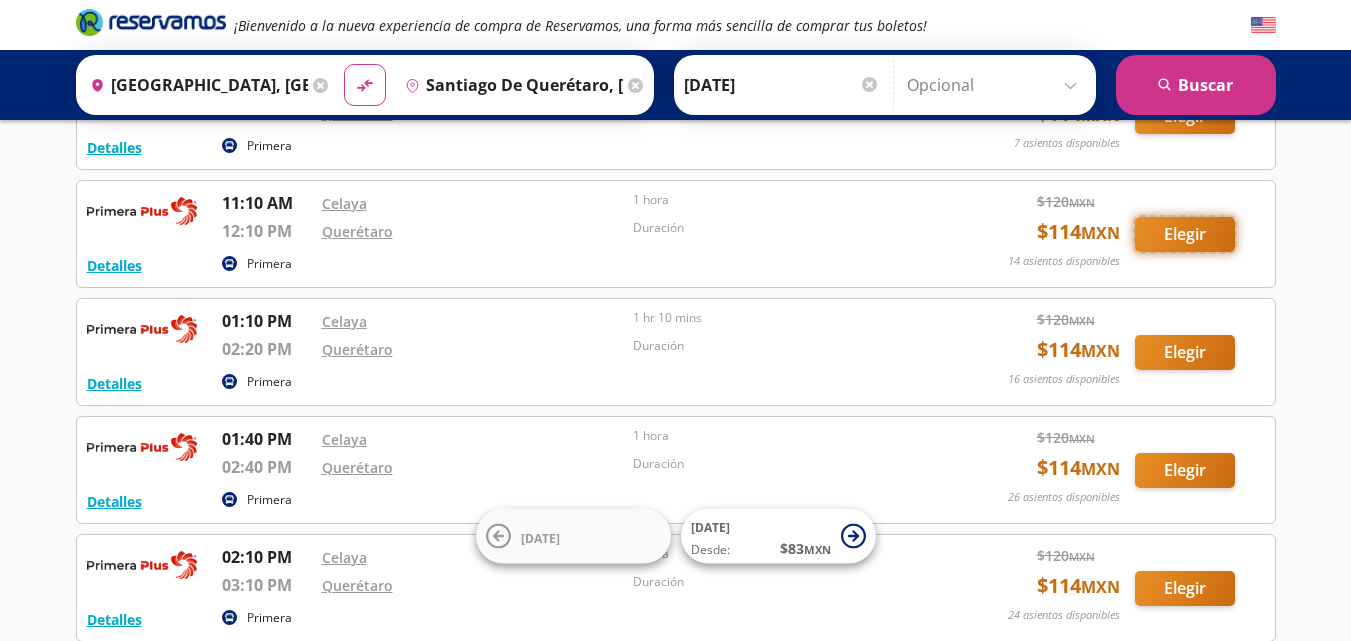click on "Elegir" at bounding box center (1185, 234) 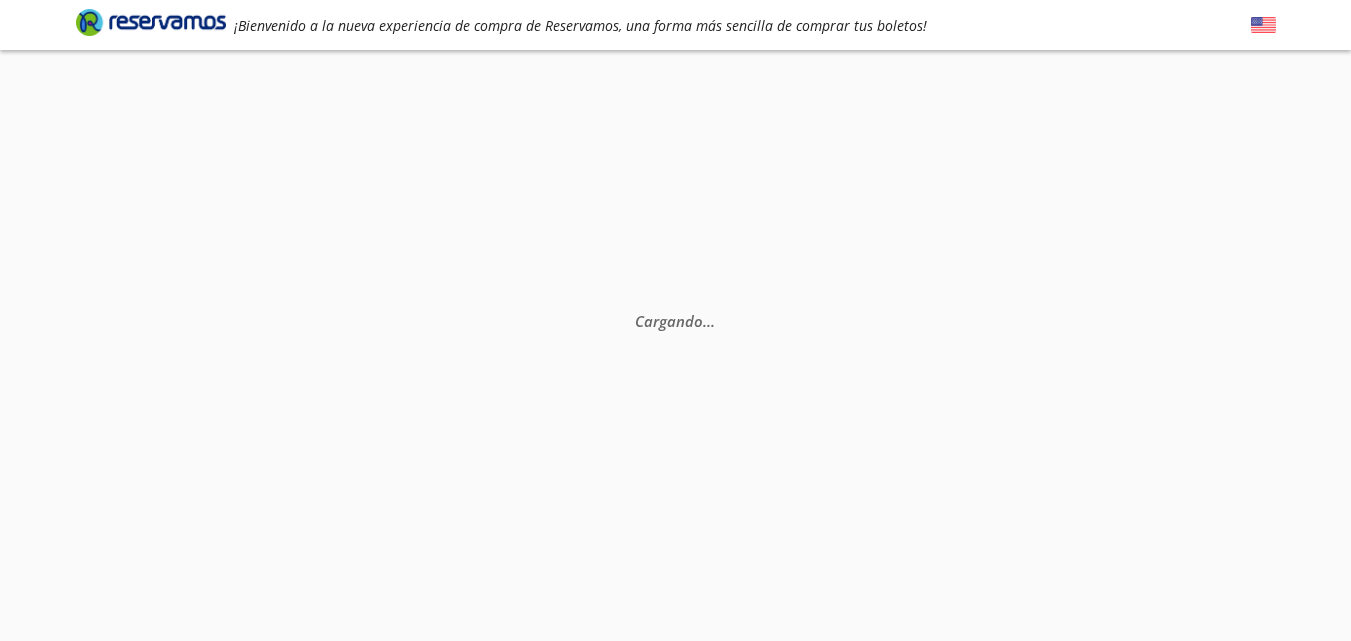 scroll, scrollTop: 0, scrollLeft: 0, axis: both 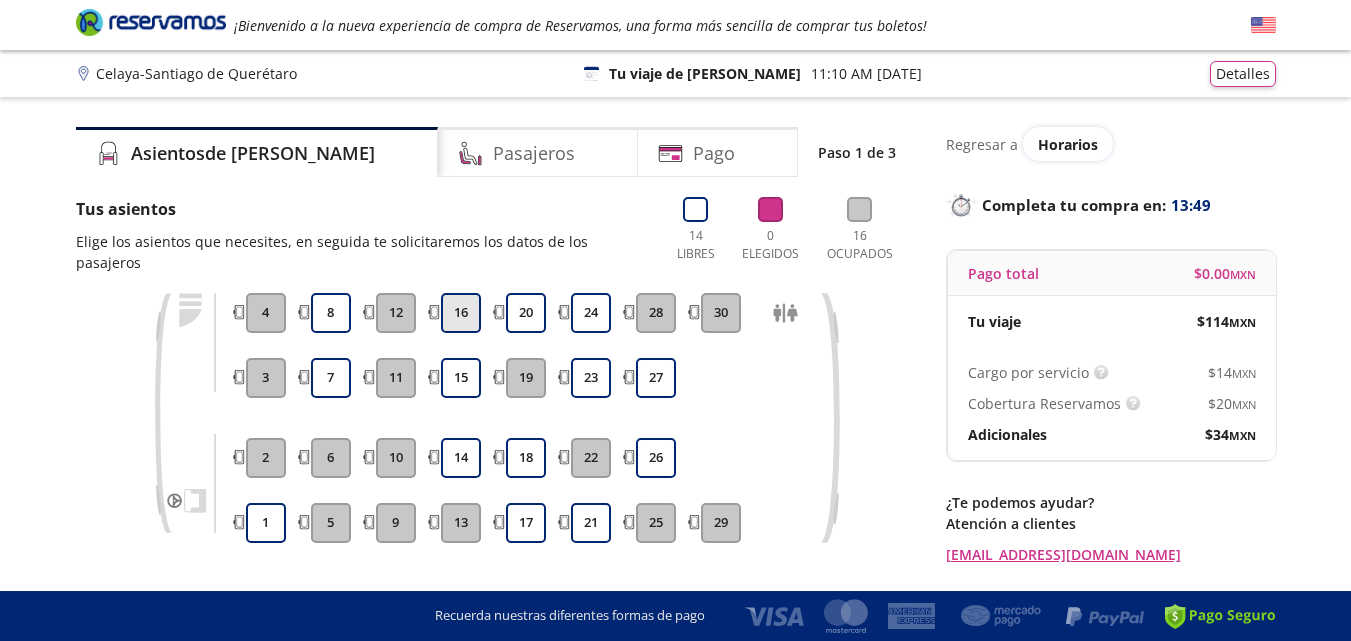 click on "16" at bounding box center (461, 313) 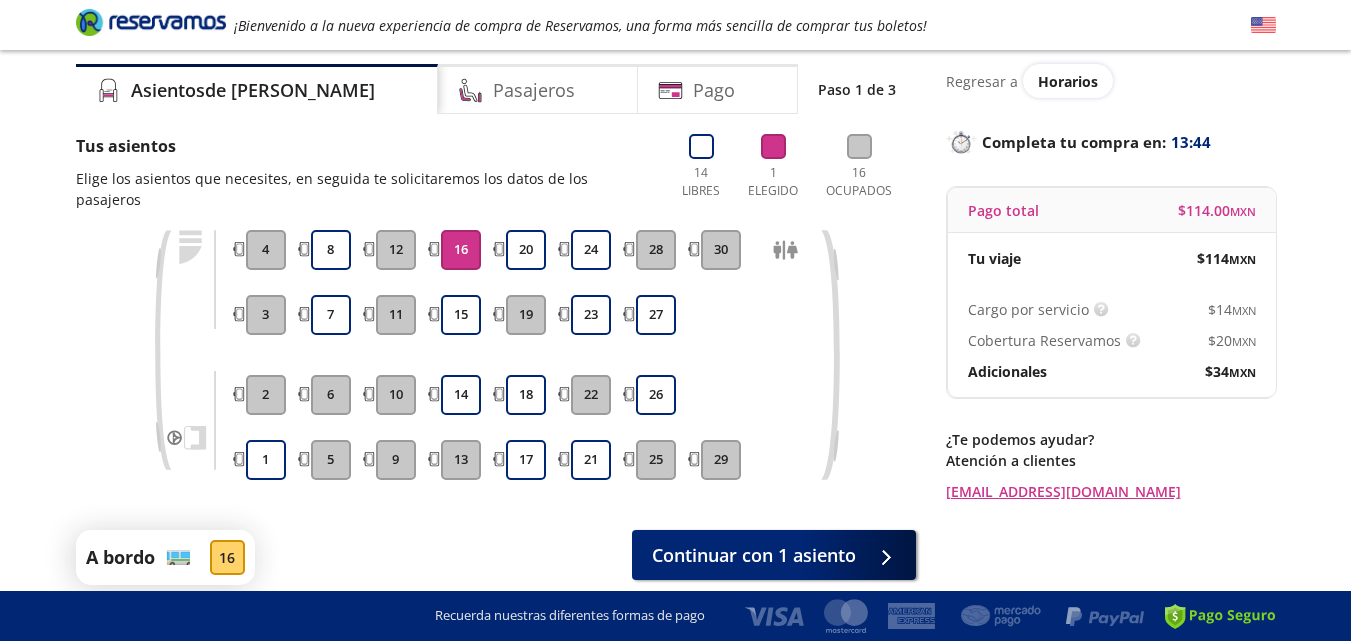 scroll, scrollTop: 127, scrollLeft: 0, axis: vertical 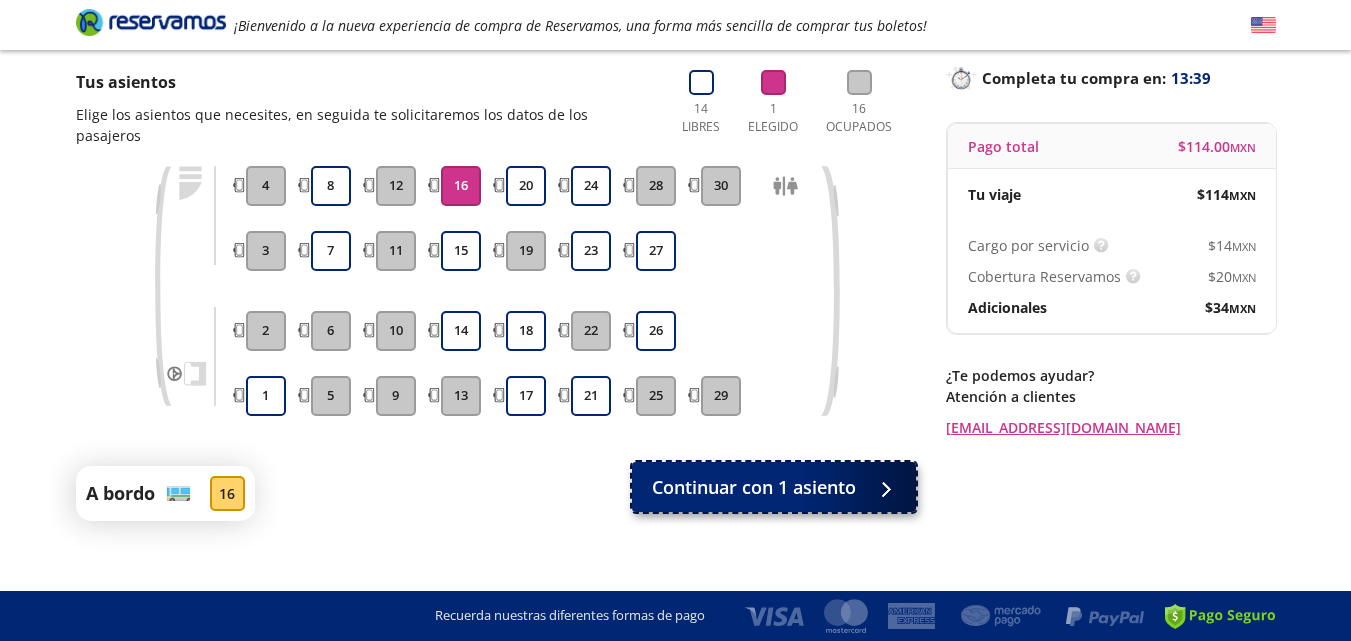 click on "Continuar con 1 asiento" at bounding box center [754, 487] 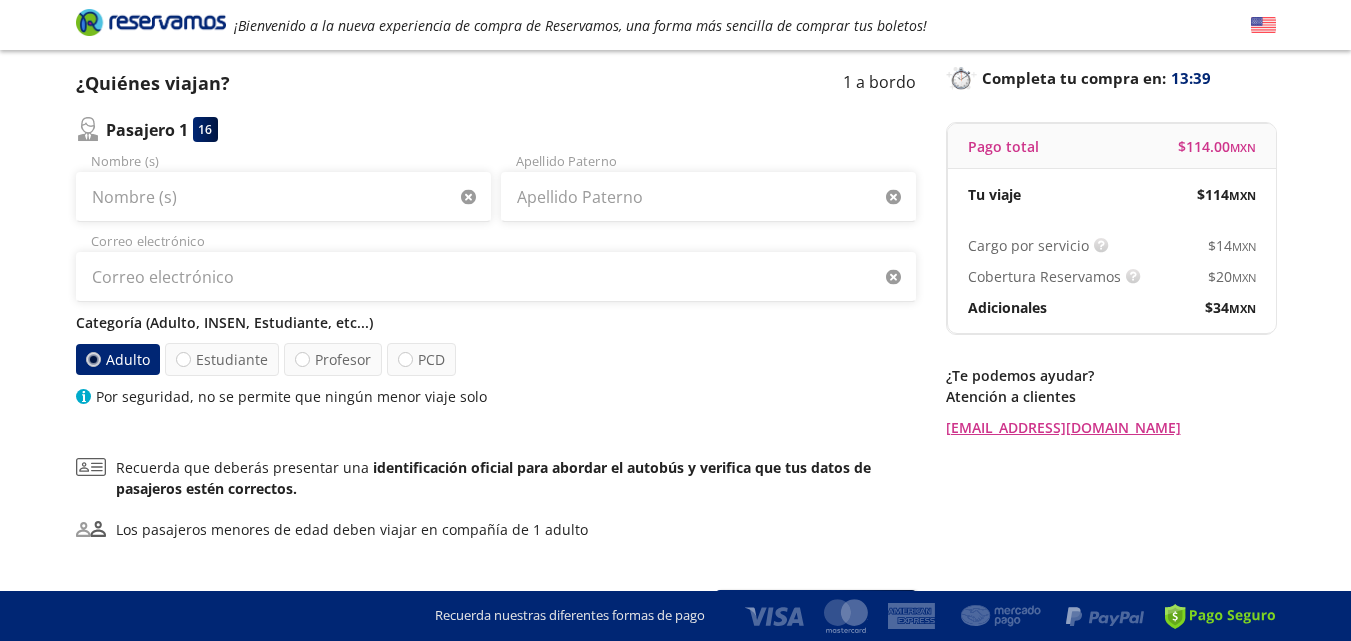 scroll, scrollTop: 0, scrollLeft: 0, axis: both 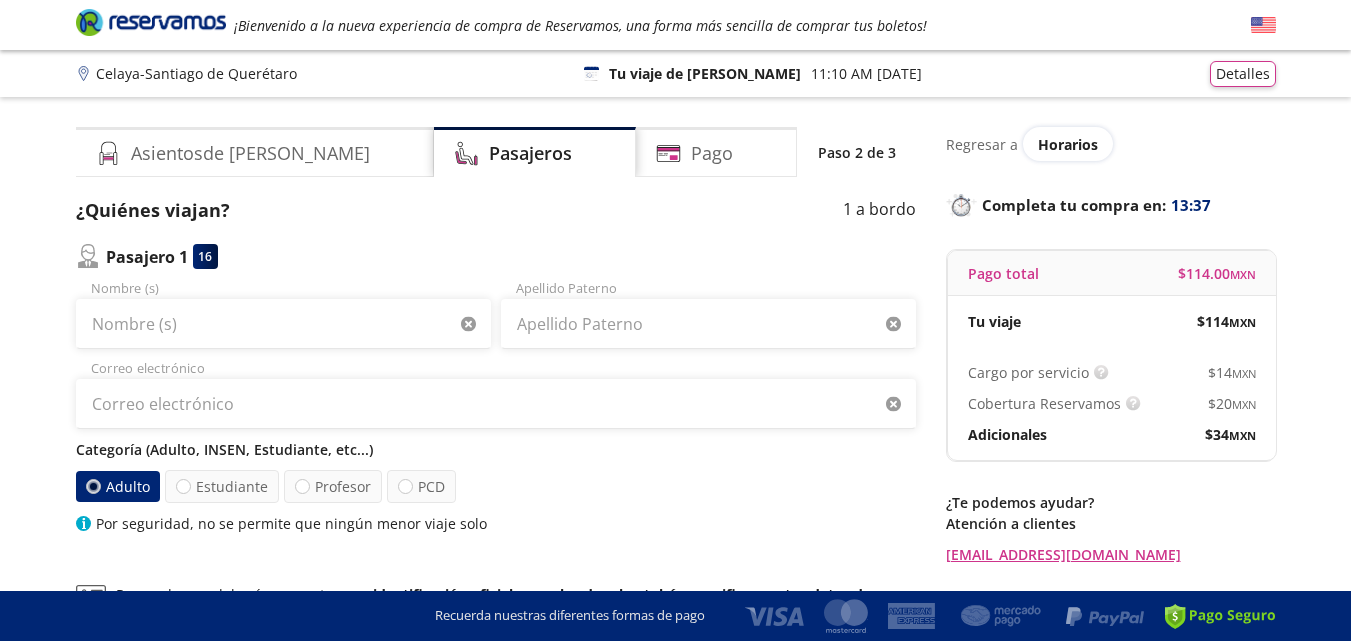 click on "Nombre (s)" at bounding box center (283, 314) 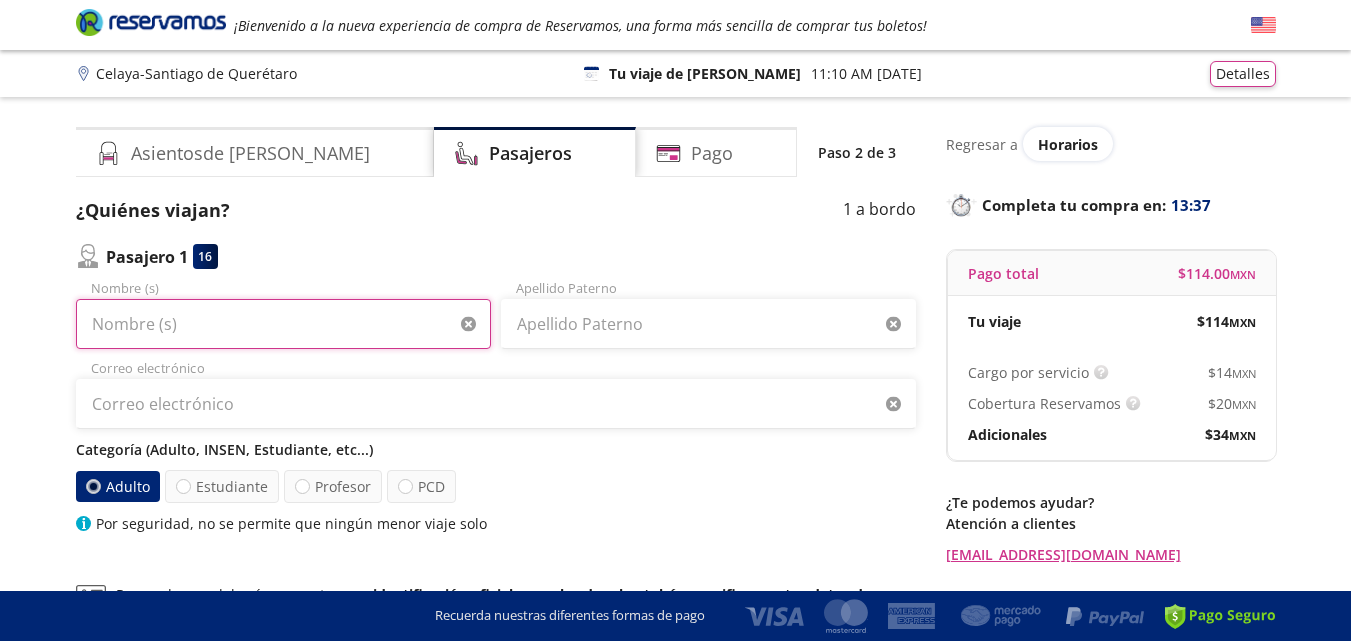 drag, startPoint x: 248, startPoint y: 311, endPoint x: 235, endPoint y: 316, distance: 13.928389 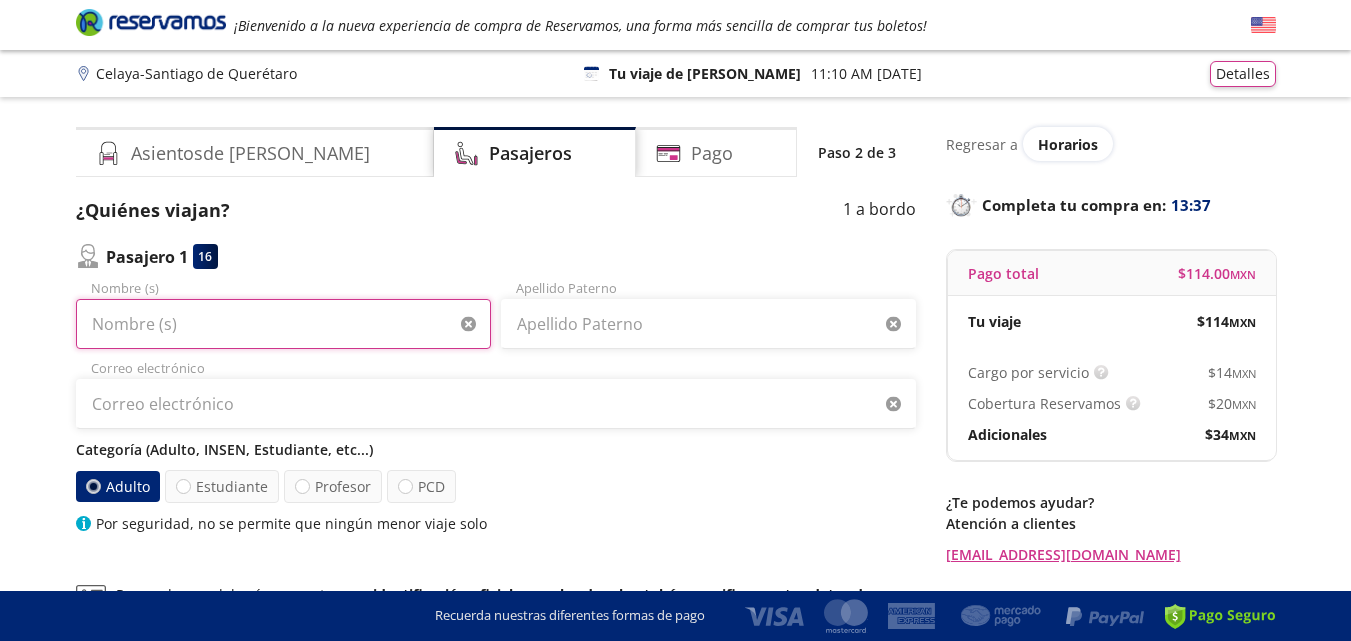 click on "Nombre (s)" at bounding box center [283, 324] 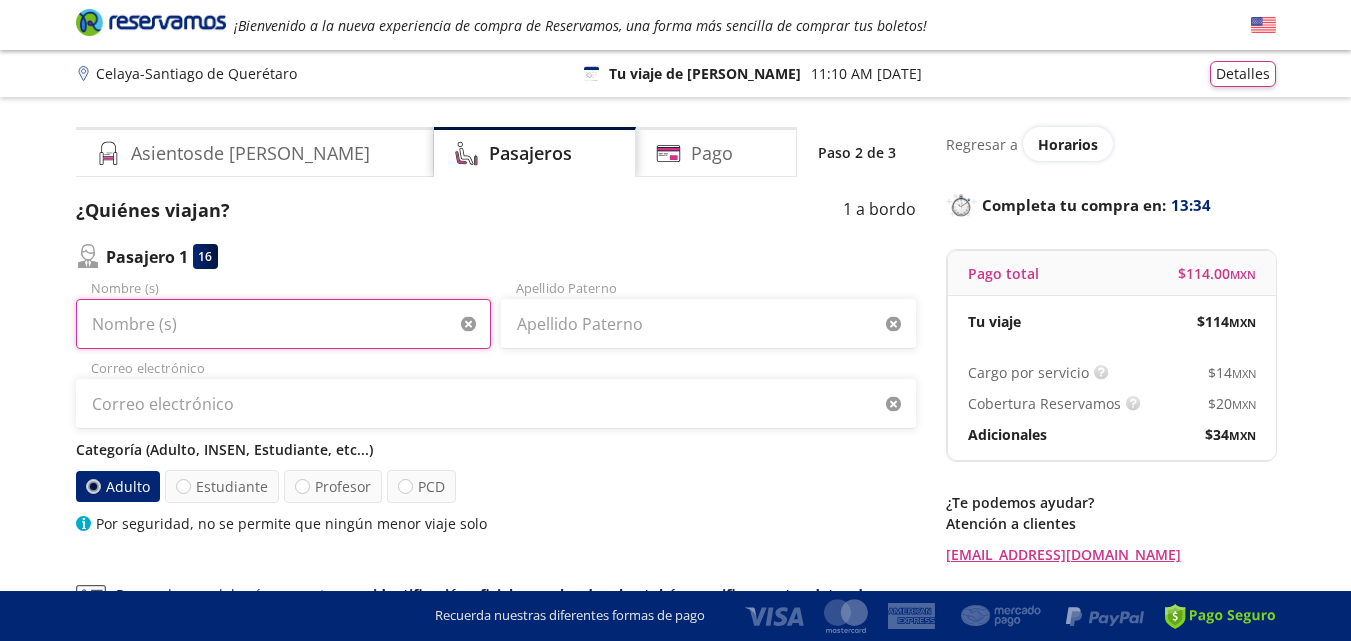click on "Nombre (s)" at bounding box center (283, 324) 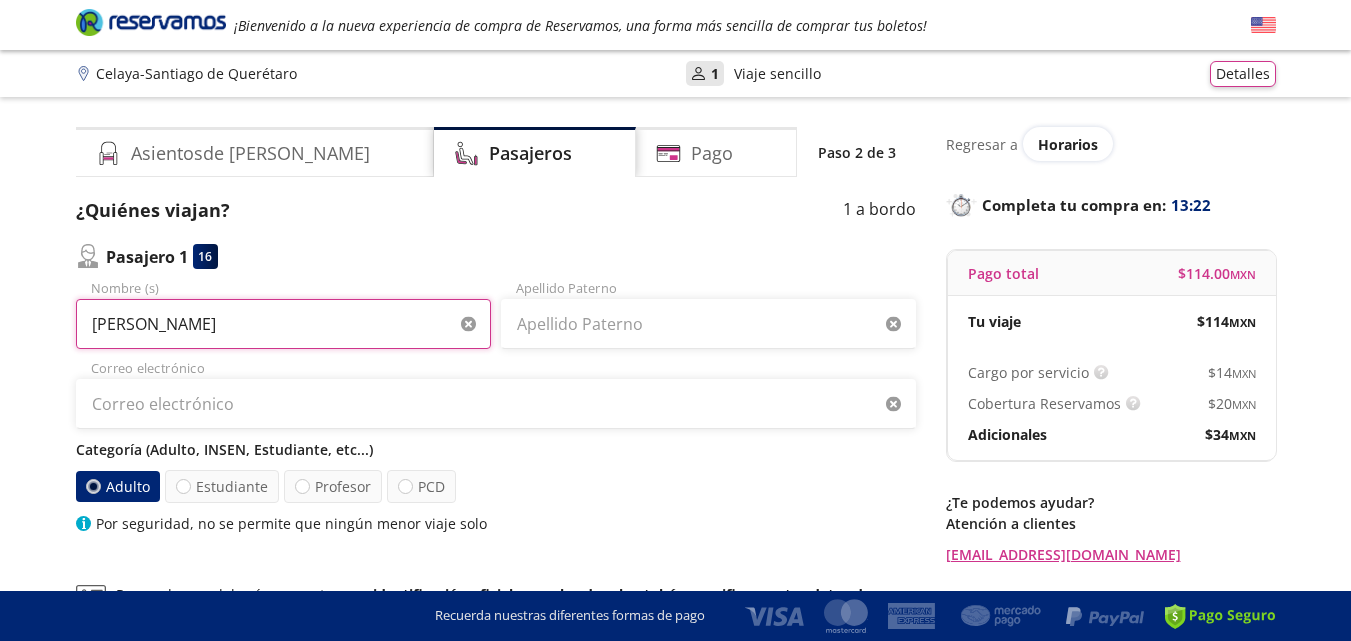 type on "[PERSON_NAME]" 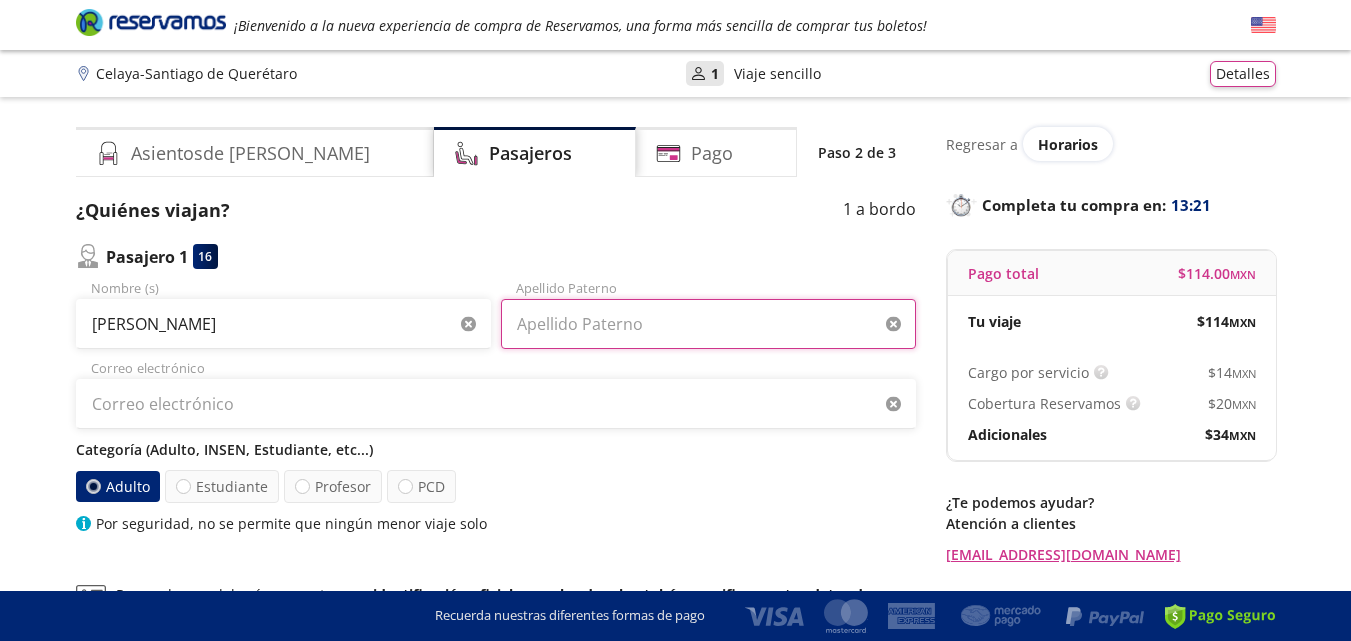 click on "Apellido Paterno" at bounding box center (708, 324) 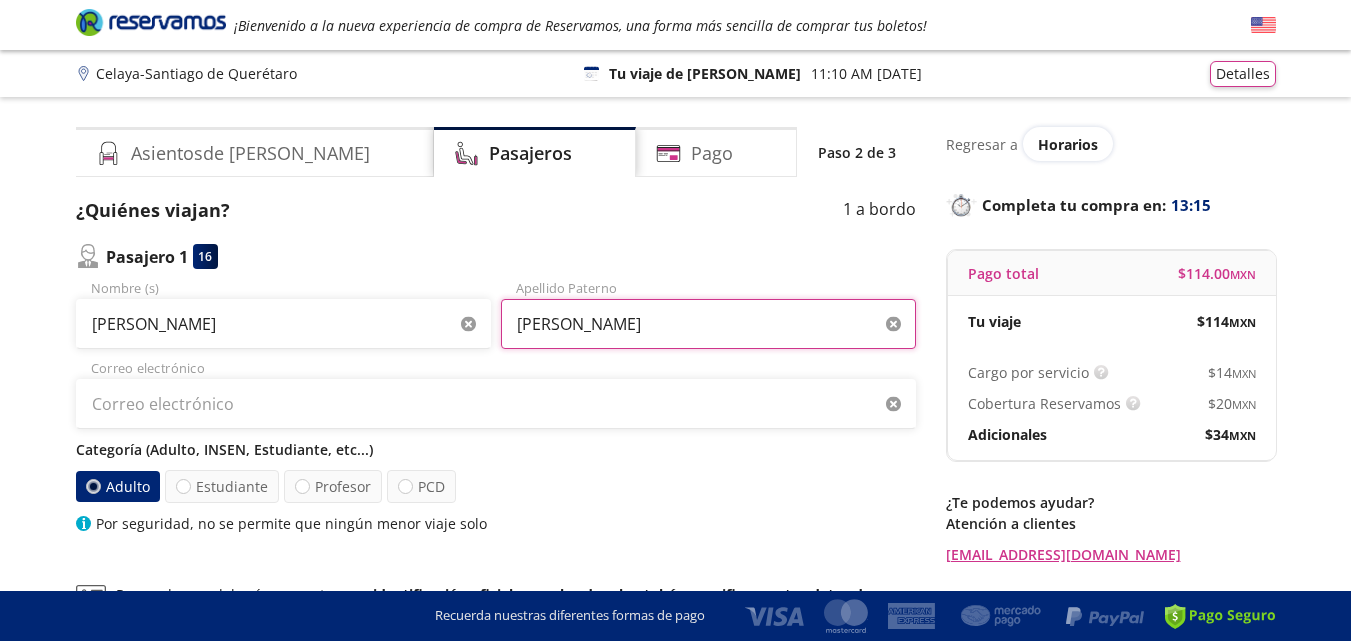 click on "[PERSON_NAME]" at bounding box center (708, 324) 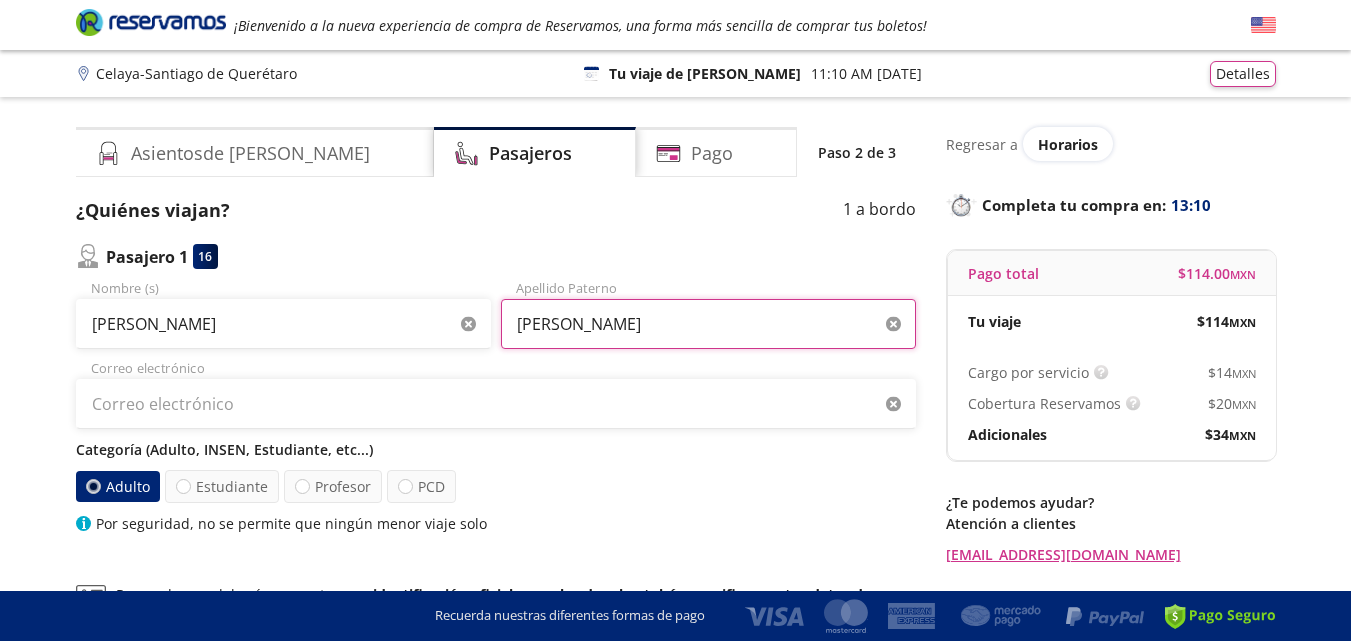type on "[PERSON_NAME]" 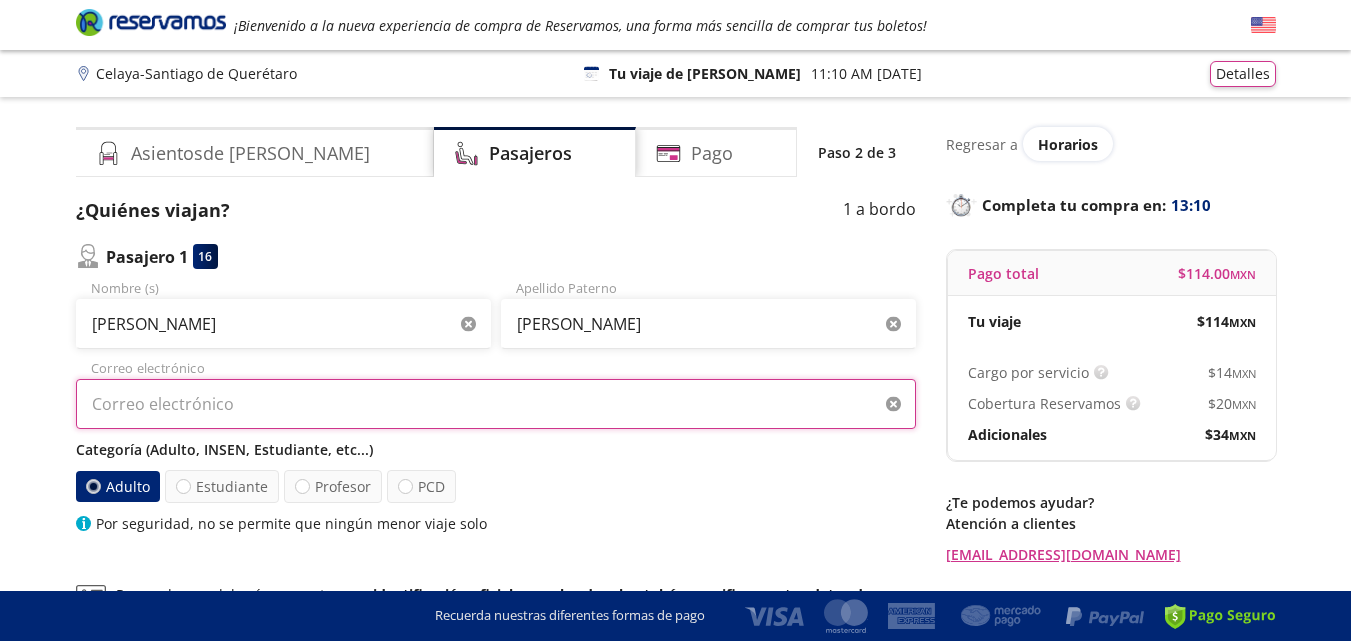 click on "Correo electrónico" at bounding box center (496, 404) 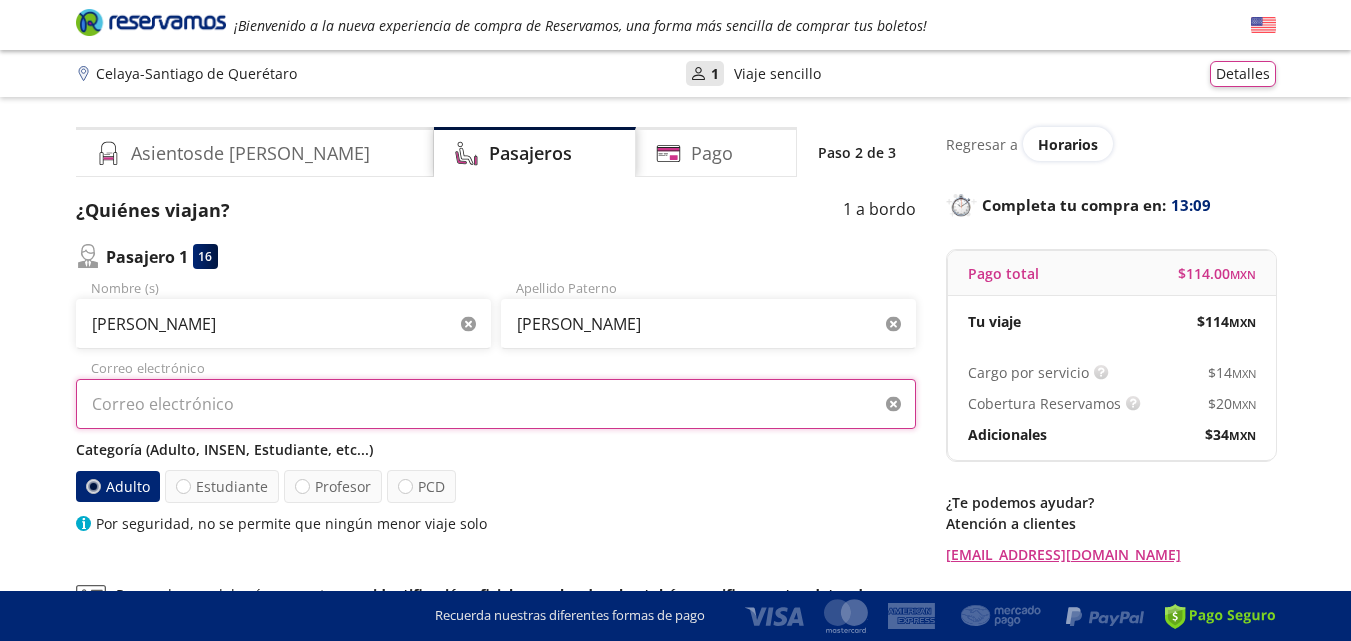 type on "[EMAIL_ADDRESS][DOMAIN_NAME]" 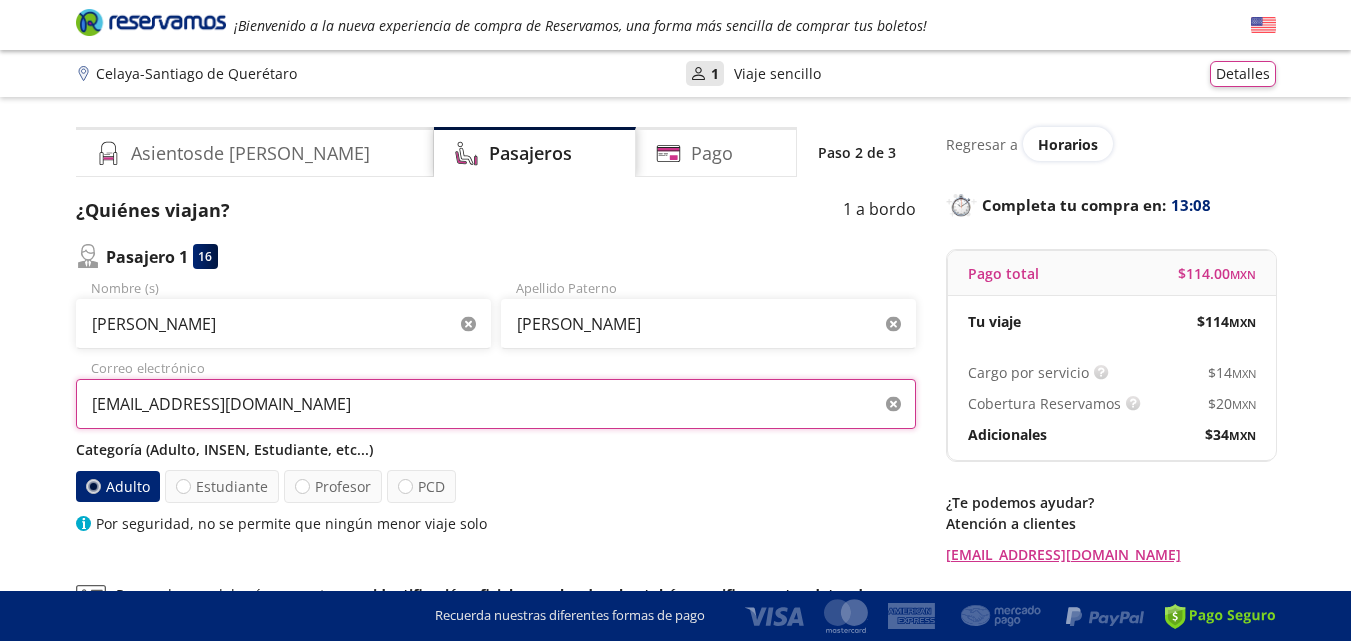 scroll, scrollTop: 100, scrollLeft: 0, axis: vertical 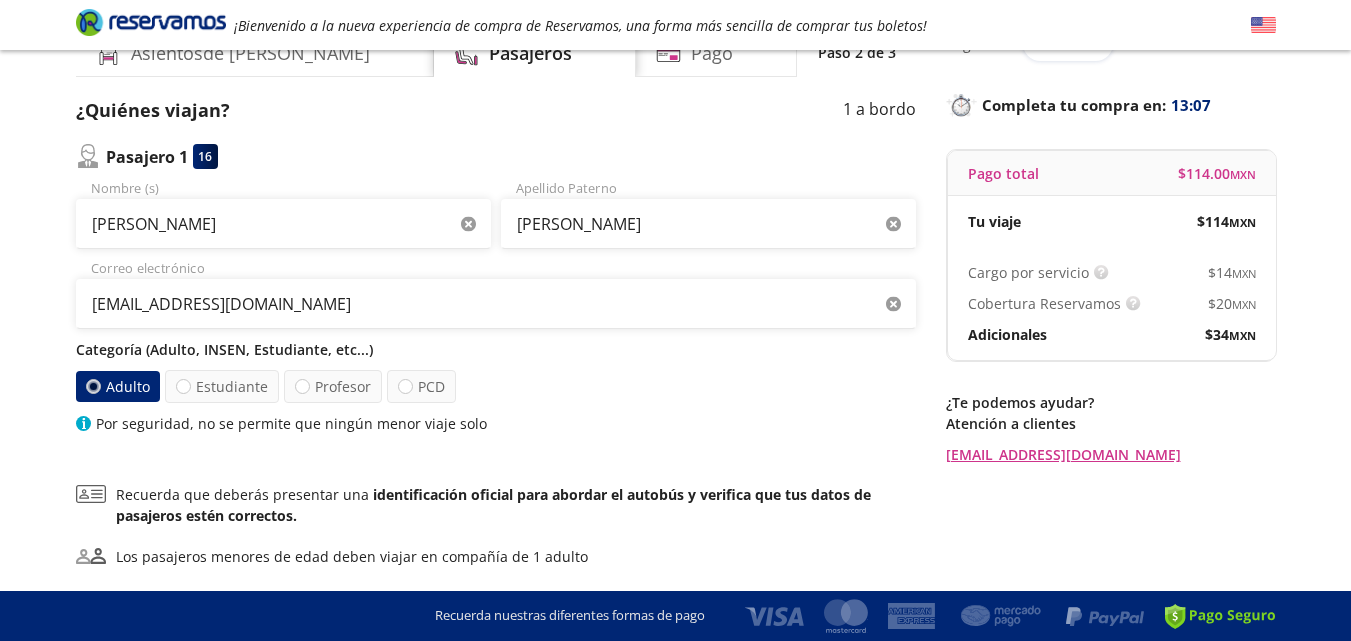 click at bounding box center [92, 386] 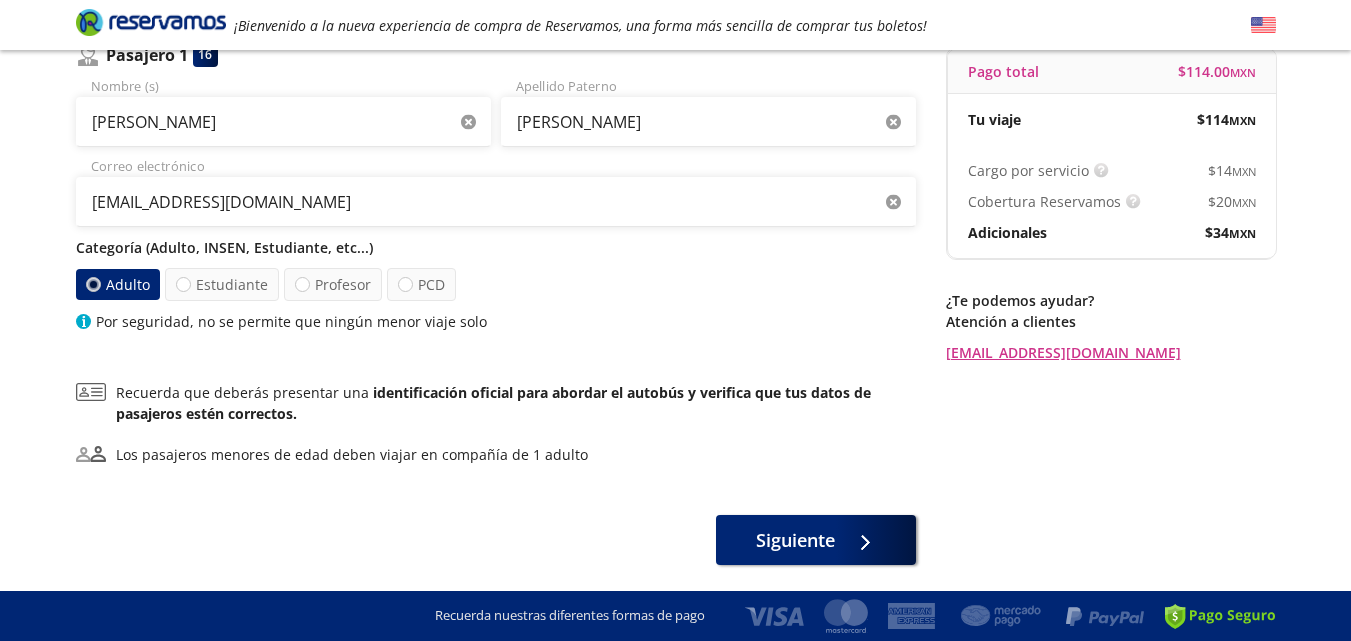 scroll, scrollTop: 167, scrollLeft: 0, axis: vertical 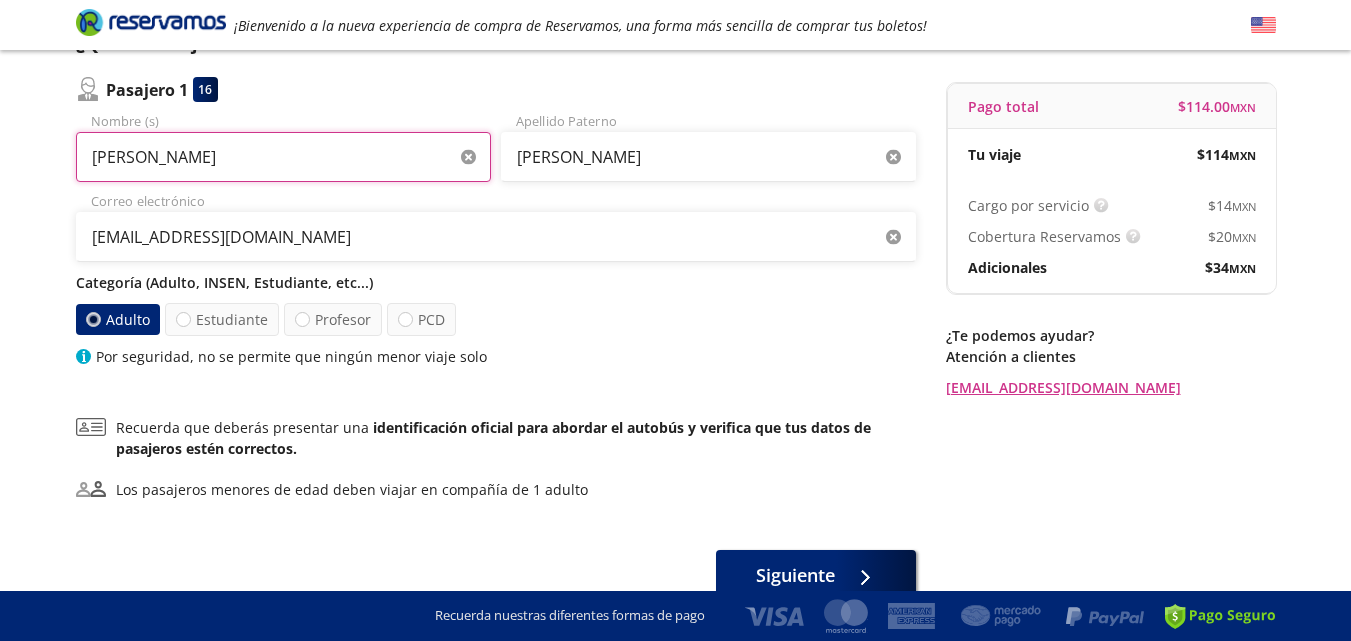 click on "[PERSON_NAME]" at bounding box center [283, 157] 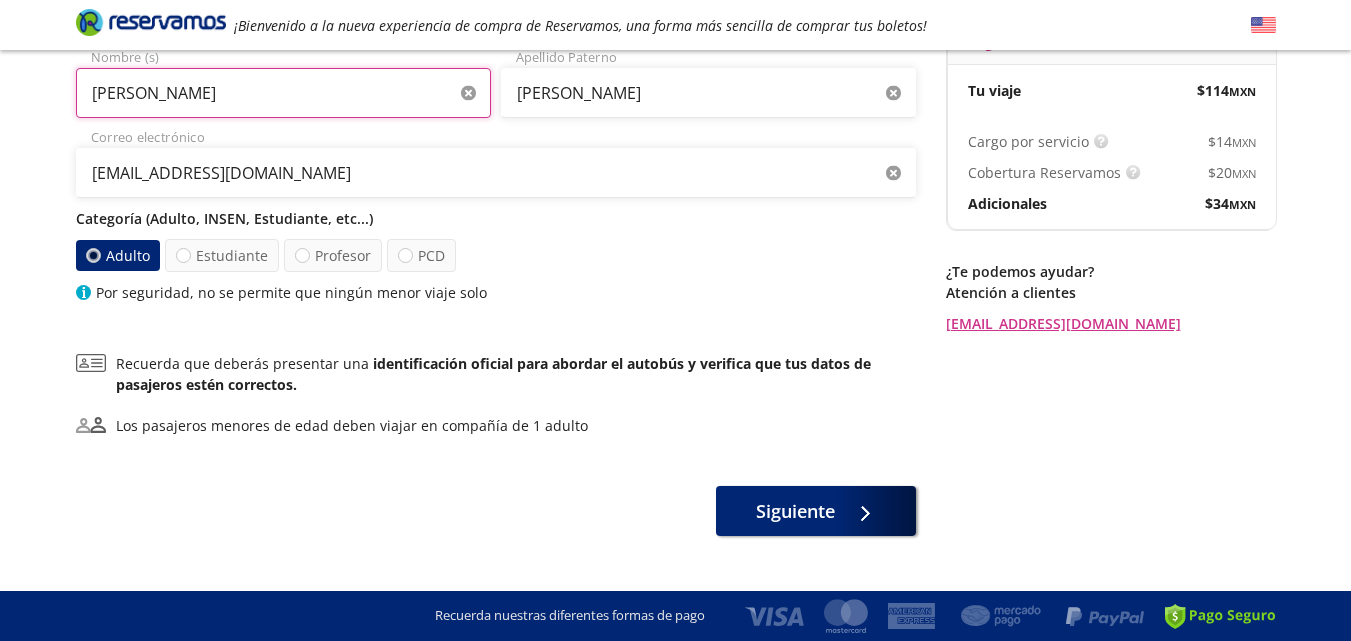 scroll, scrollTop: 267, scrollLeft: 0, axis: vertical 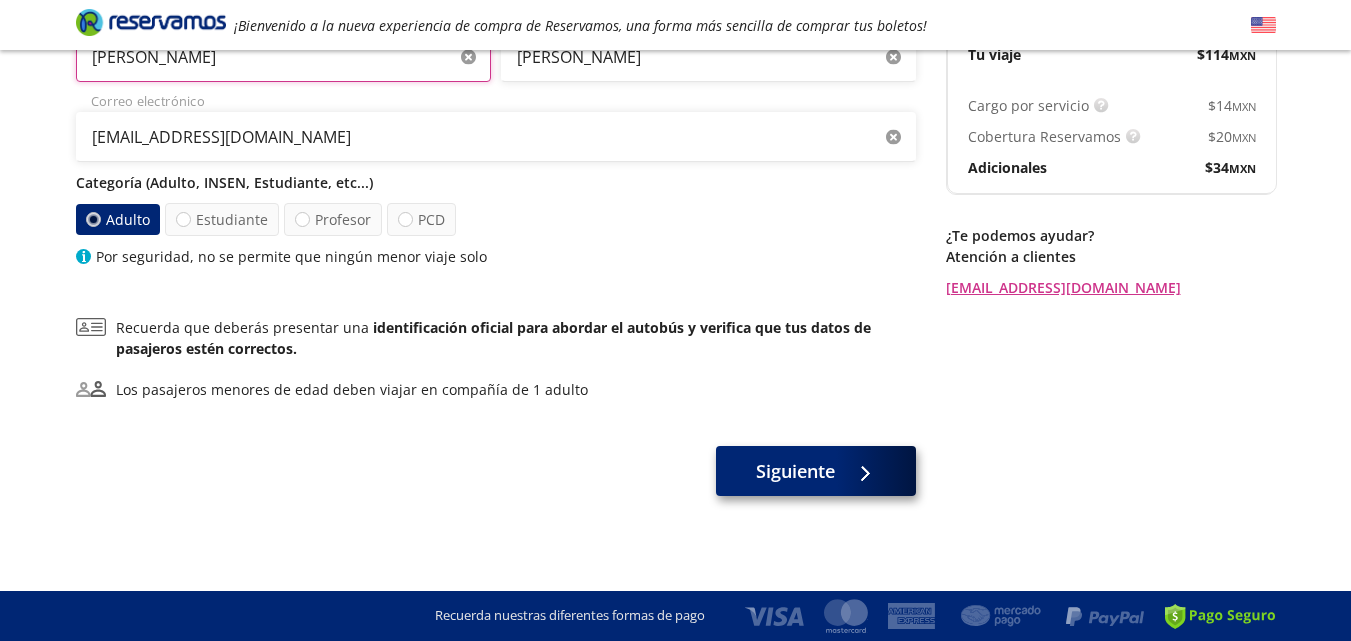 type on "[PERSON_NAME]" 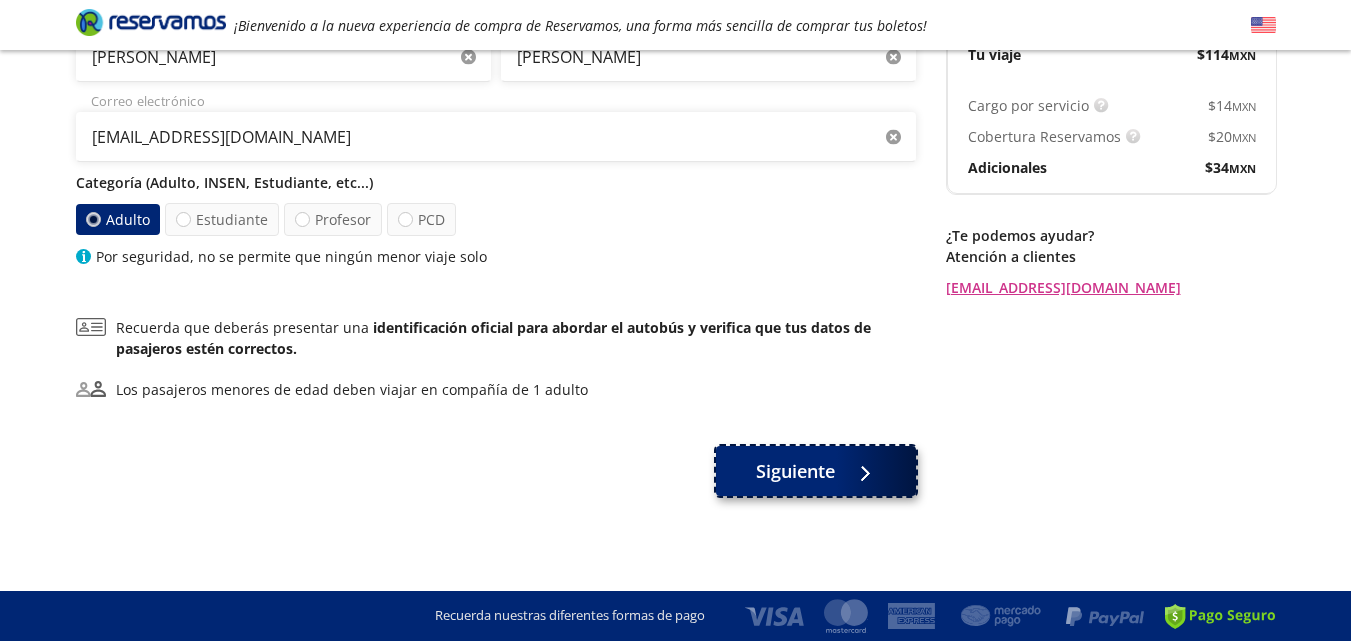 click on "Siguiente" at bounding box center (816, 471) 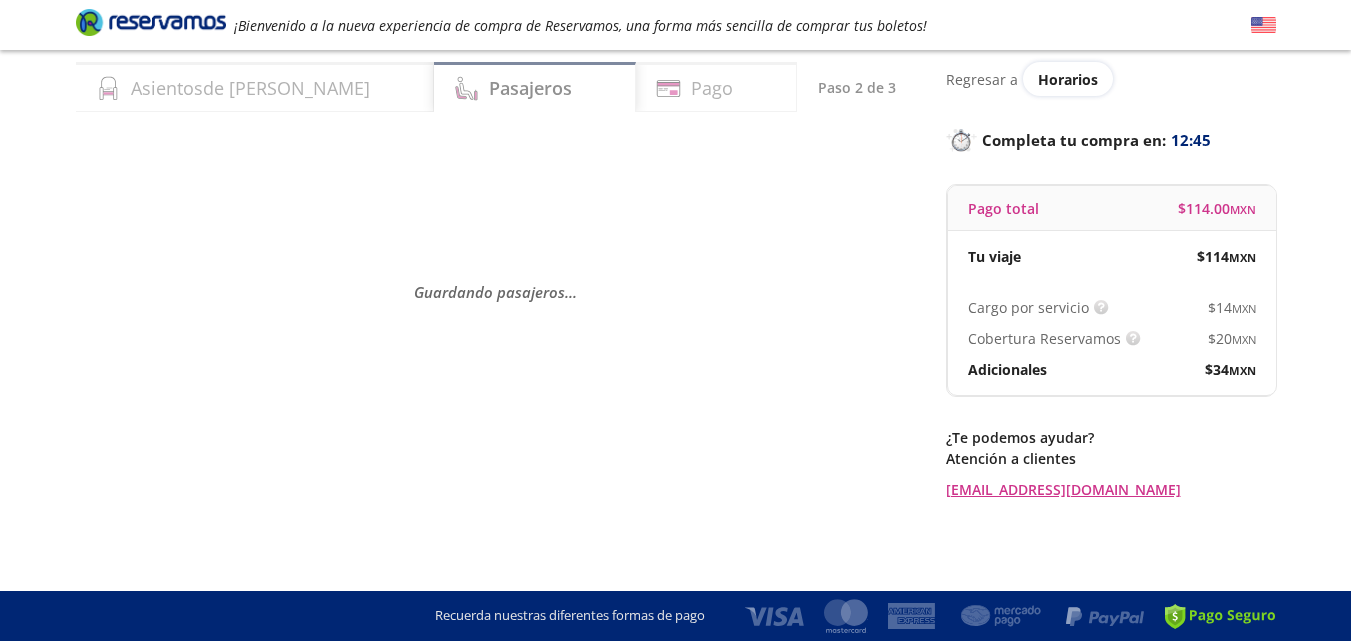 scroll, scrollTop: 0, scrollLeft: 0, axis: both 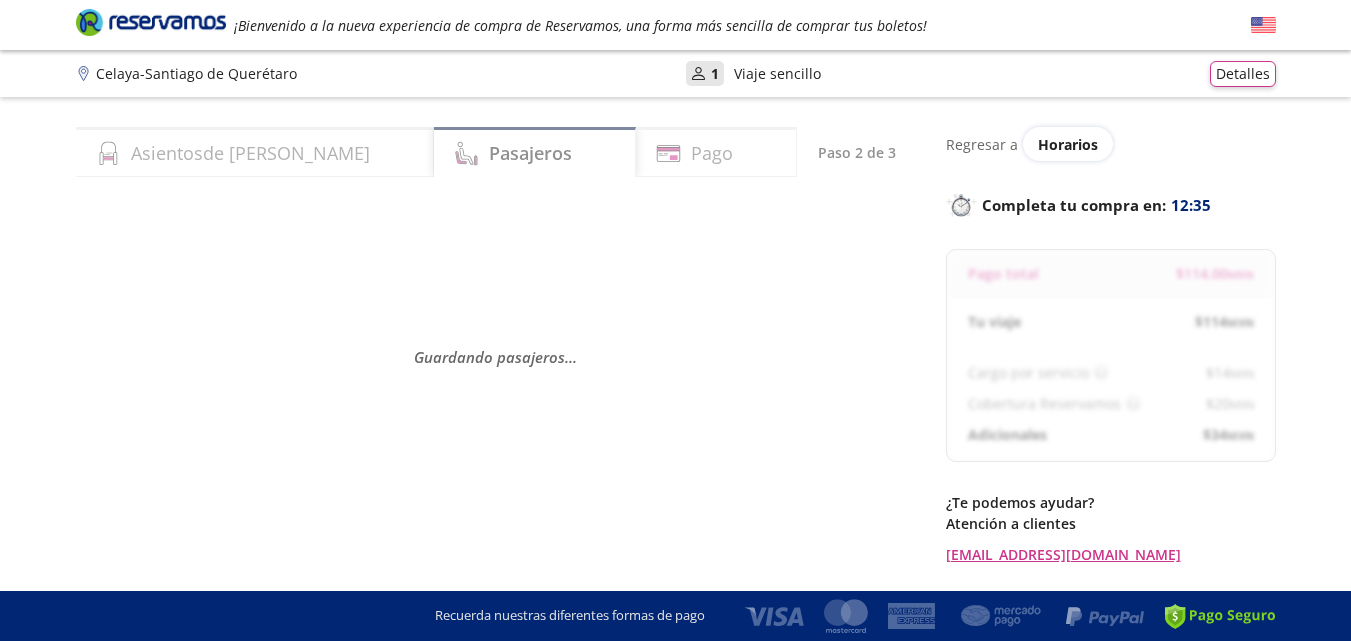select on "MX" 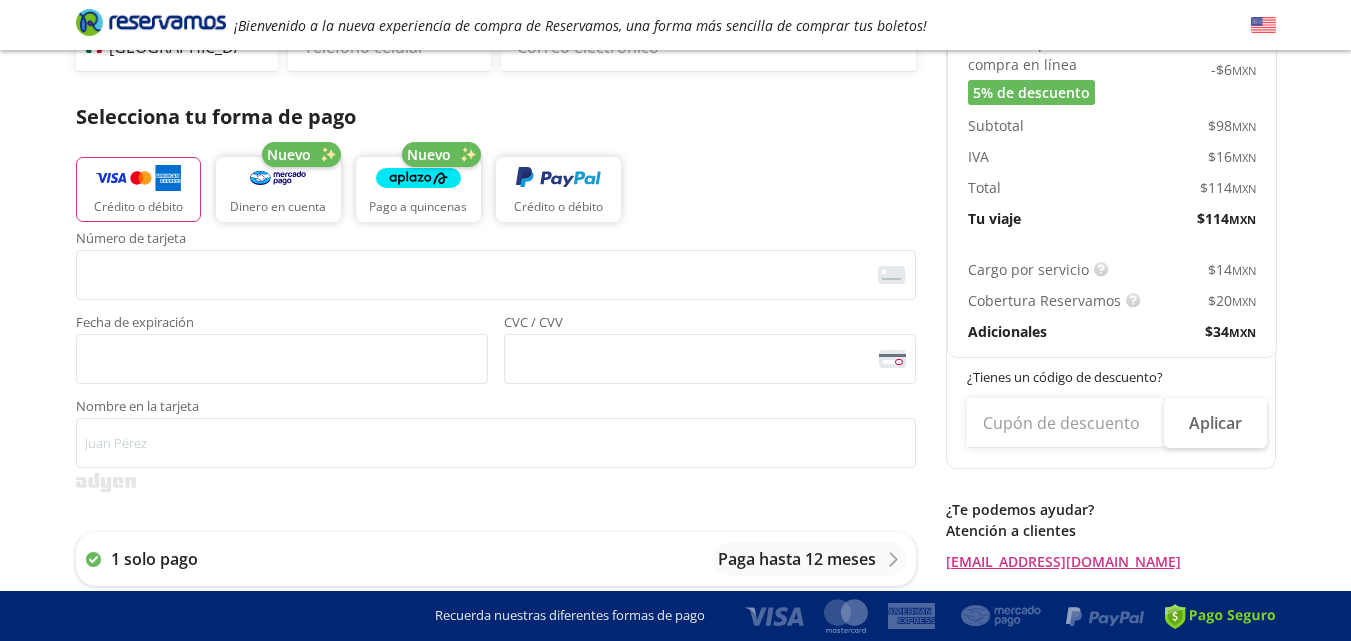 scroll, scrollTop: 400, scrollLeft: 0, axis: vertical 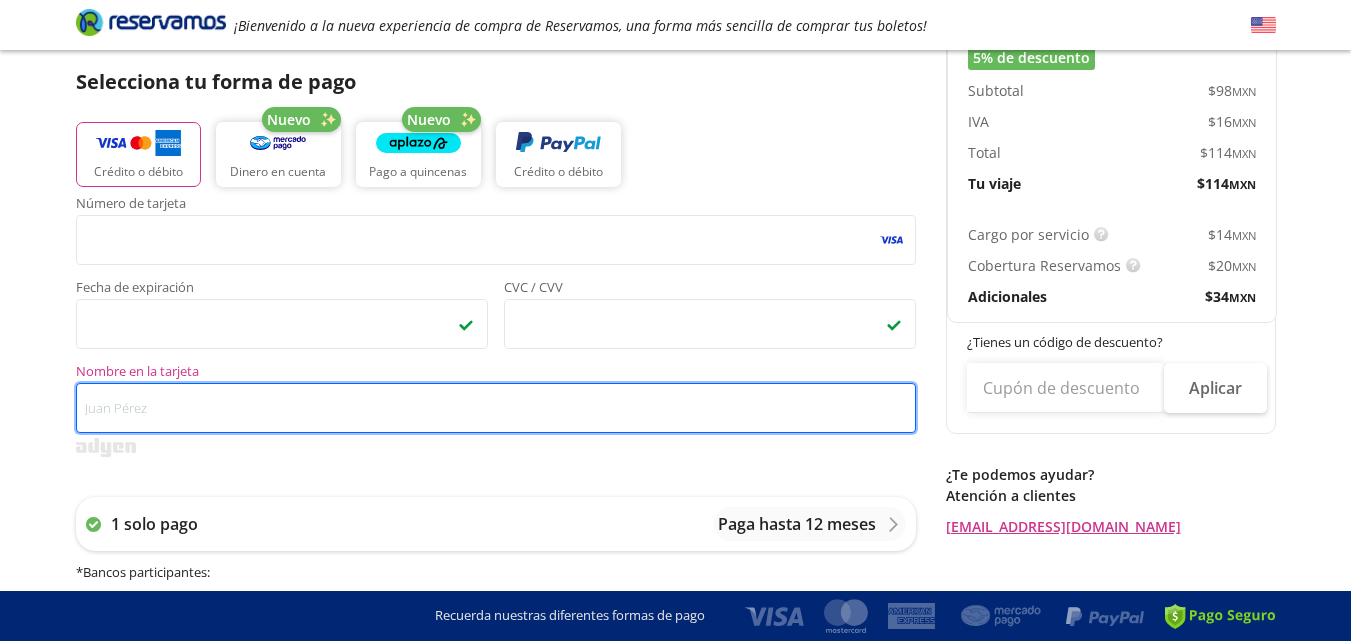 click on "Nombre en la tarjeta" at bounding box center (496, 408) 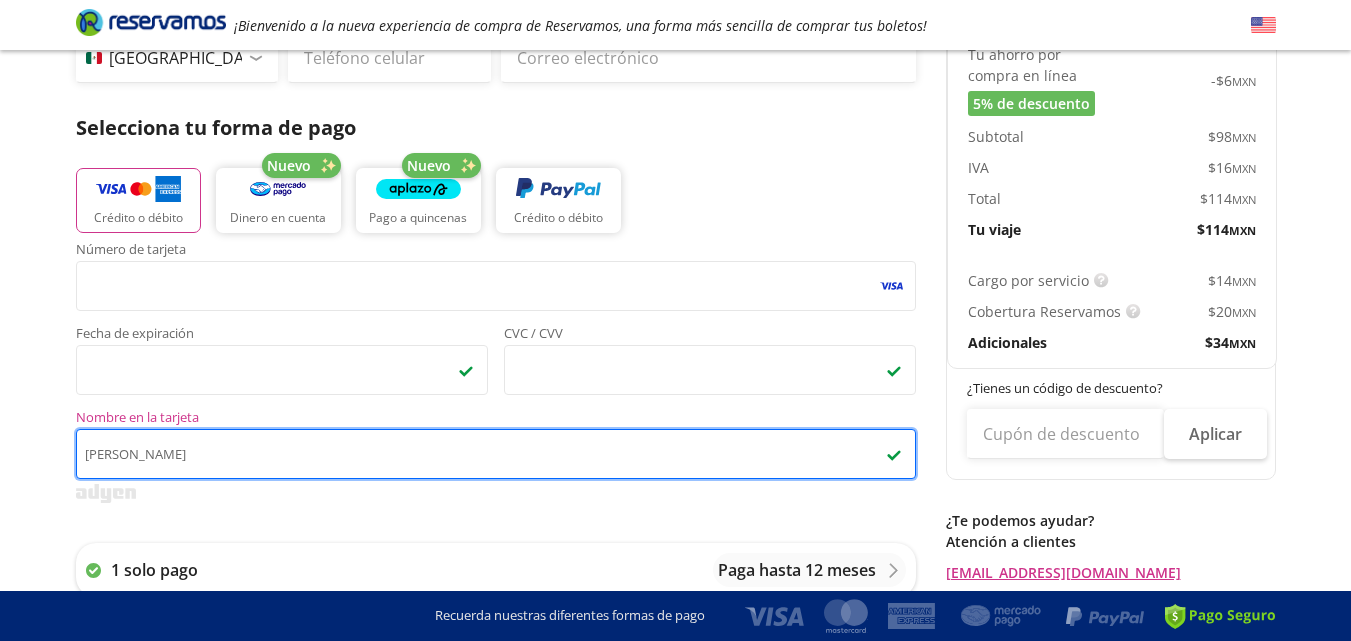 scroll, scrollTop: 361, scrollLeft: 0, axis: vertical 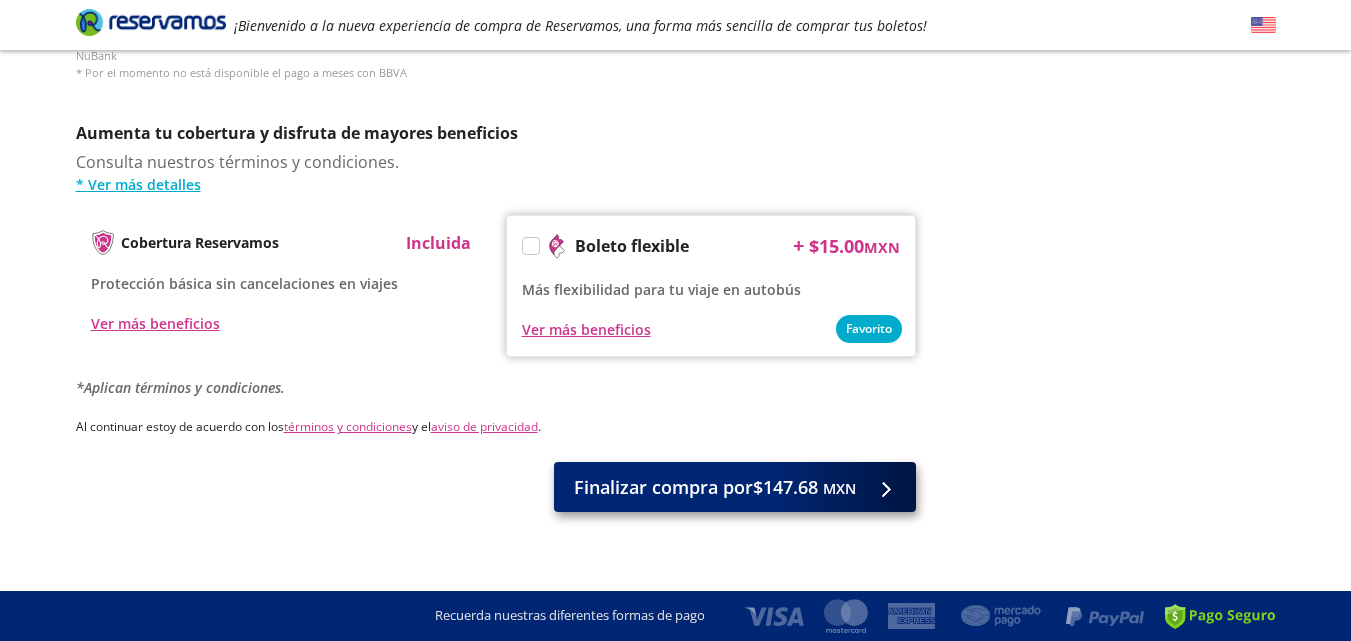 type on "[PERSON_NAME]" 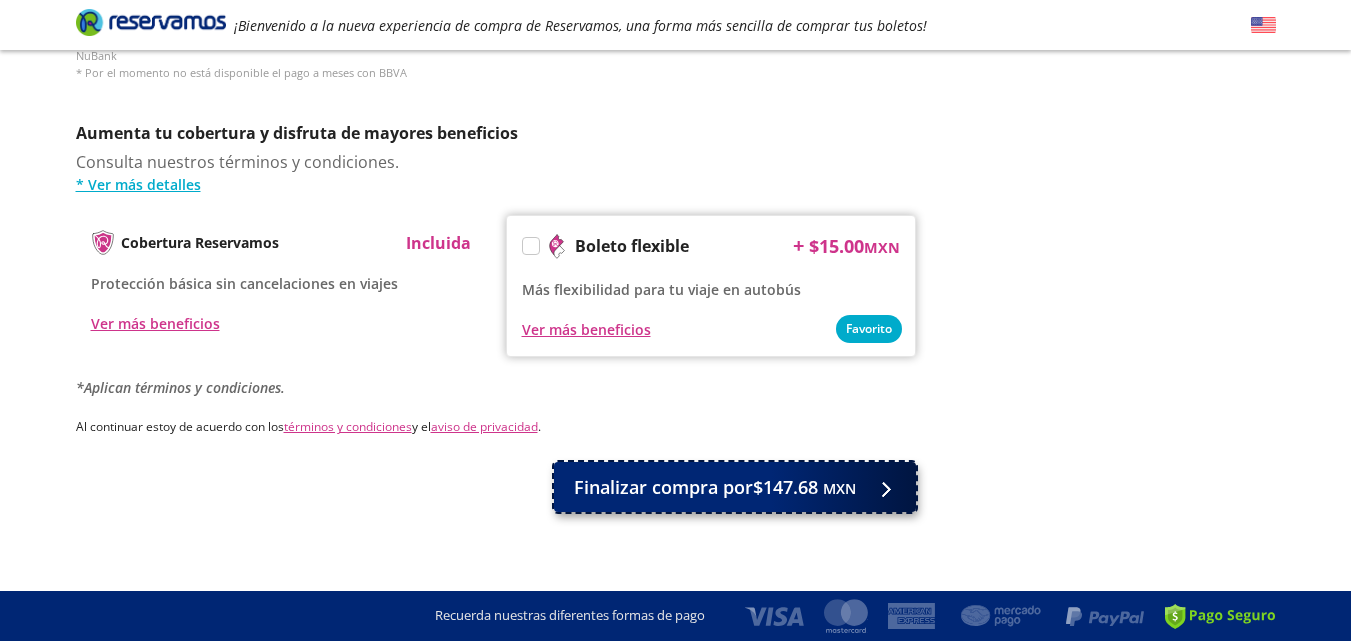 click on "Finalizar compra por  $147.68   MXN" at bounding box center (715, 487) 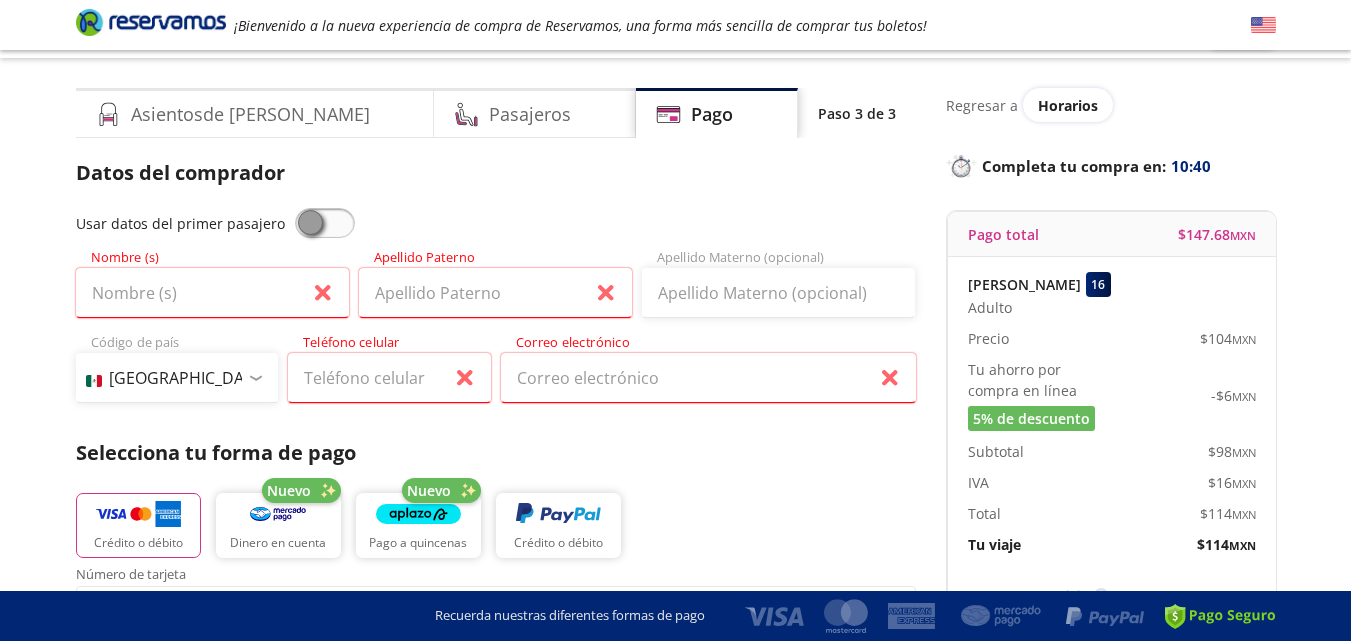 scroll, scrollTop: 37, scrollLeft: 0, axis: vertical 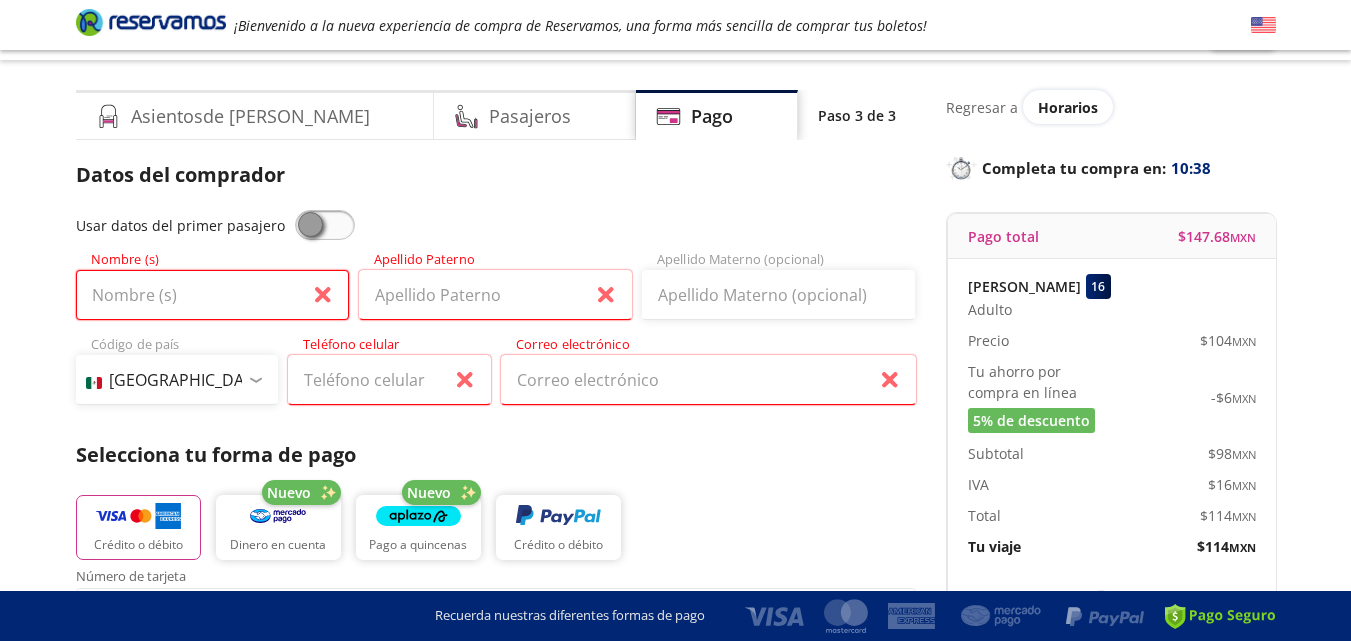 click on "Nombre (s)" at bounding box center (212, 295) 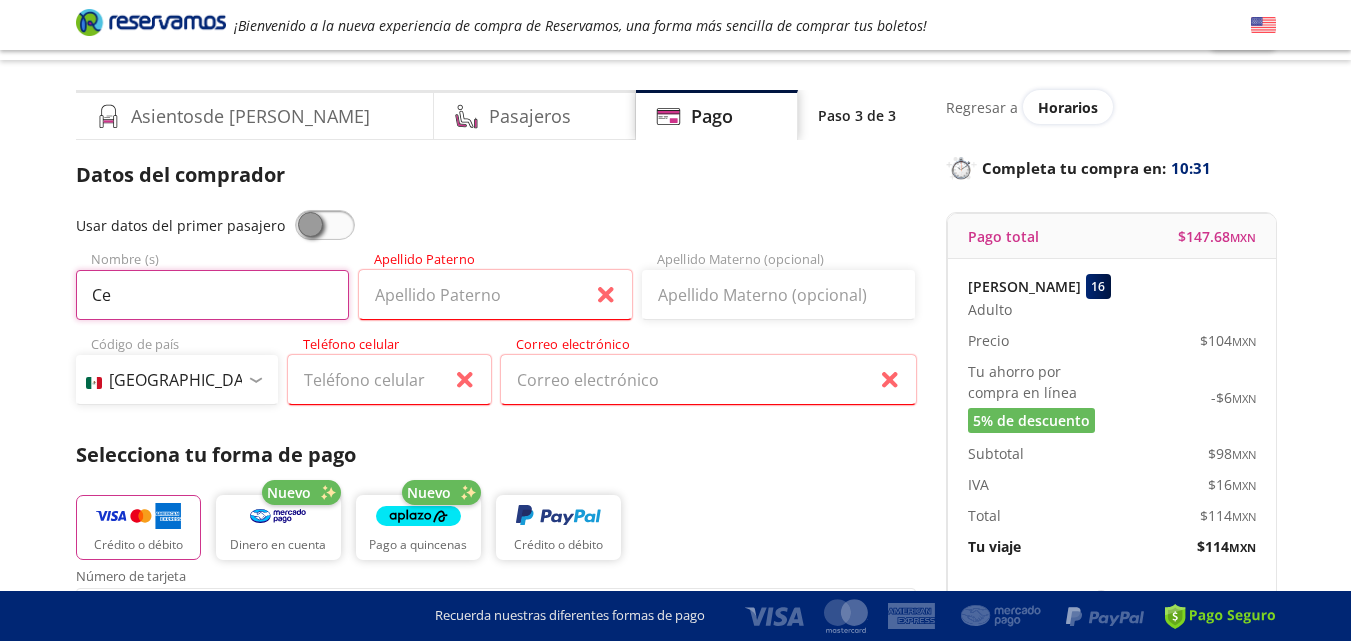 type on "C" 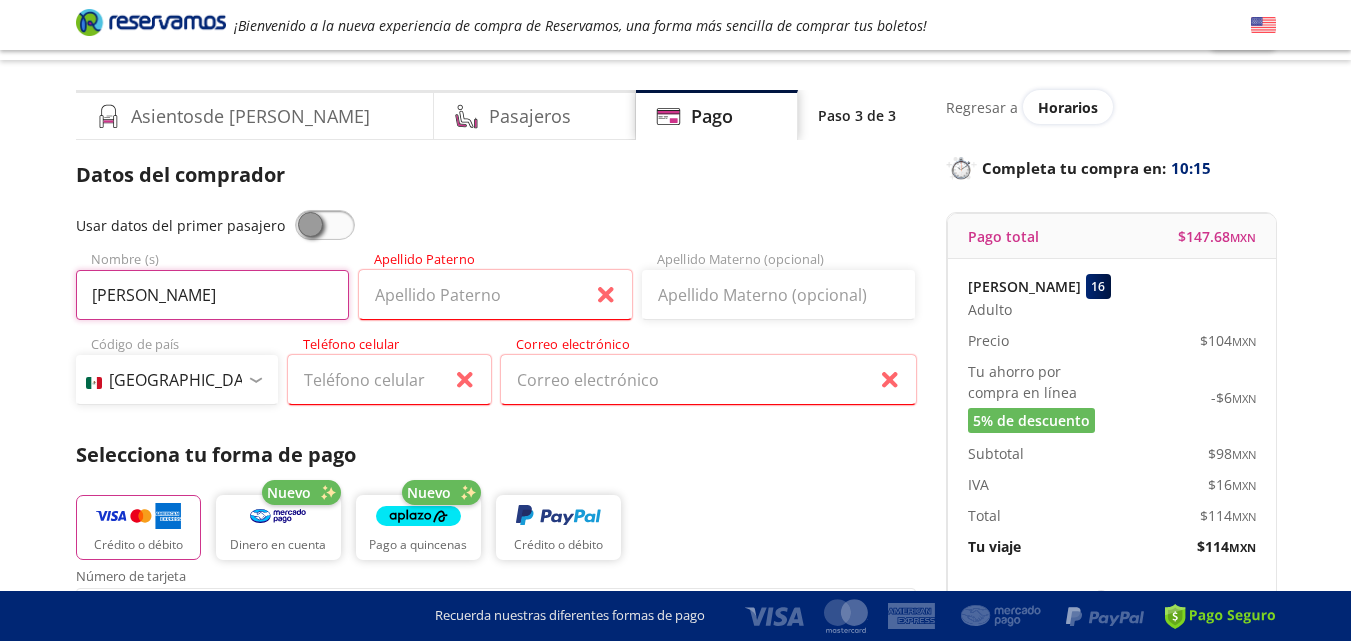 click on "[PERSON_NAME]" at bounding box center [212, 295] 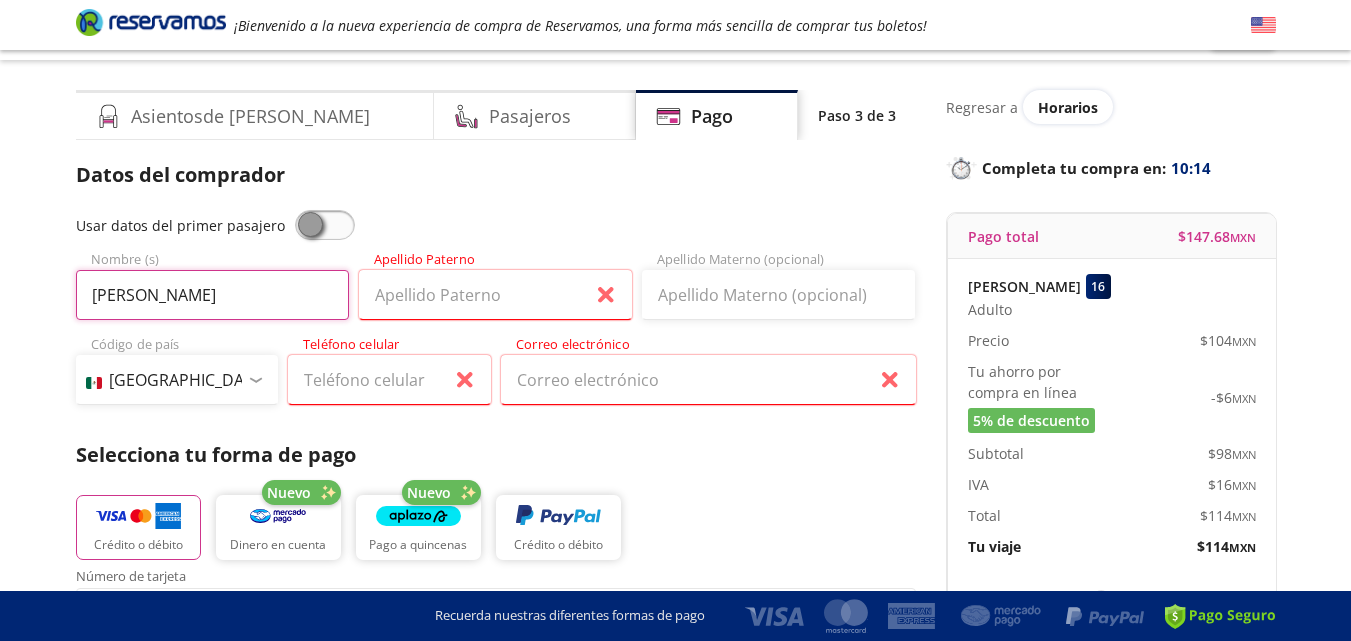 type on "[PERSON_NAME]" 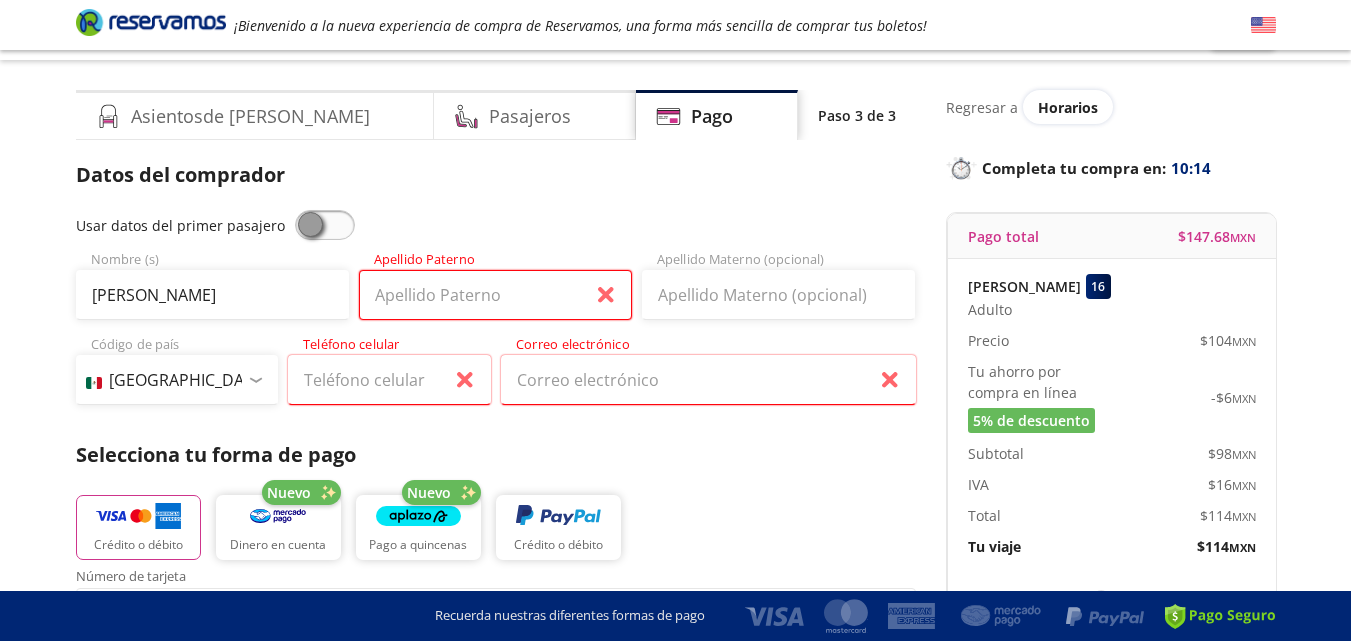 click on "Apellido Paterno" at bounding box center (495, 295) 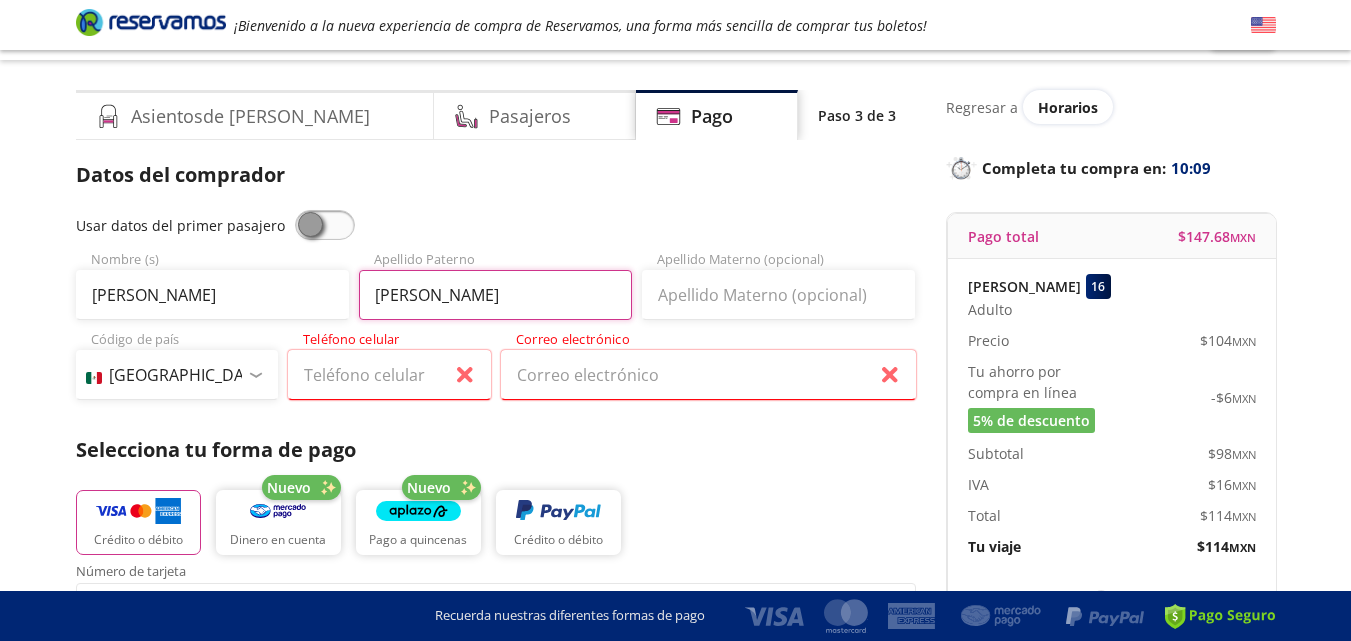 type on "[PERSON_NAME]" 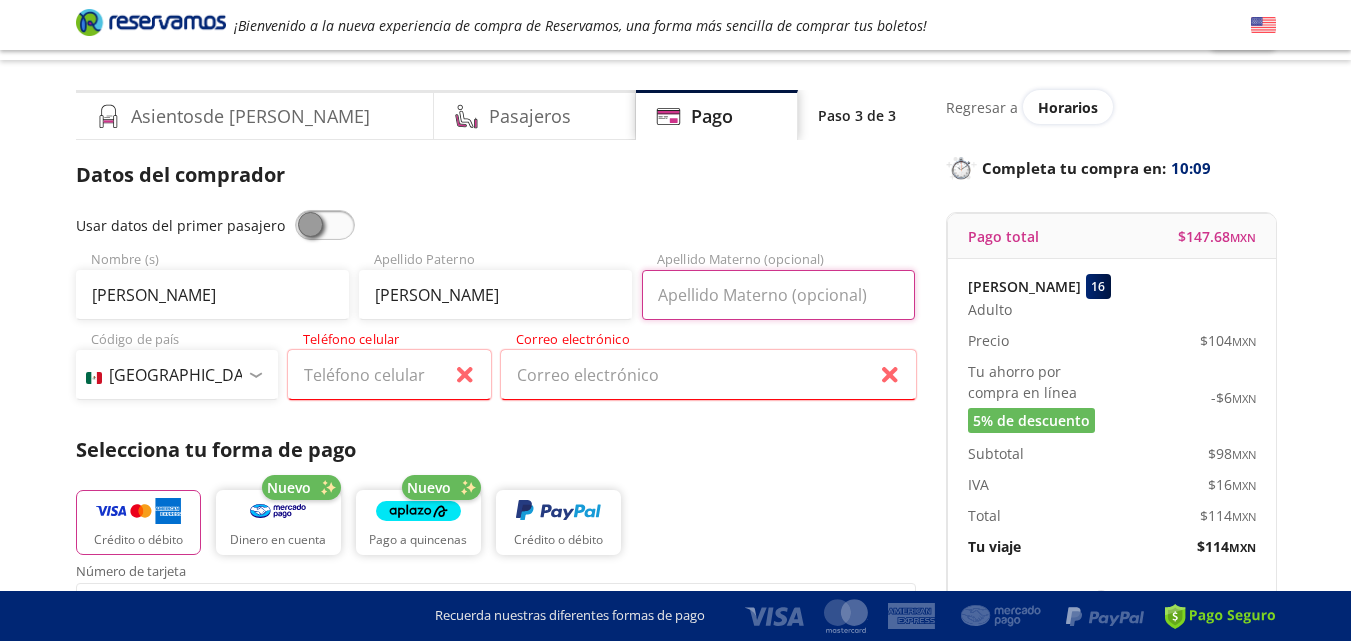 click on "Apellido Materno (opcional)" at bounding box center (778, 295) 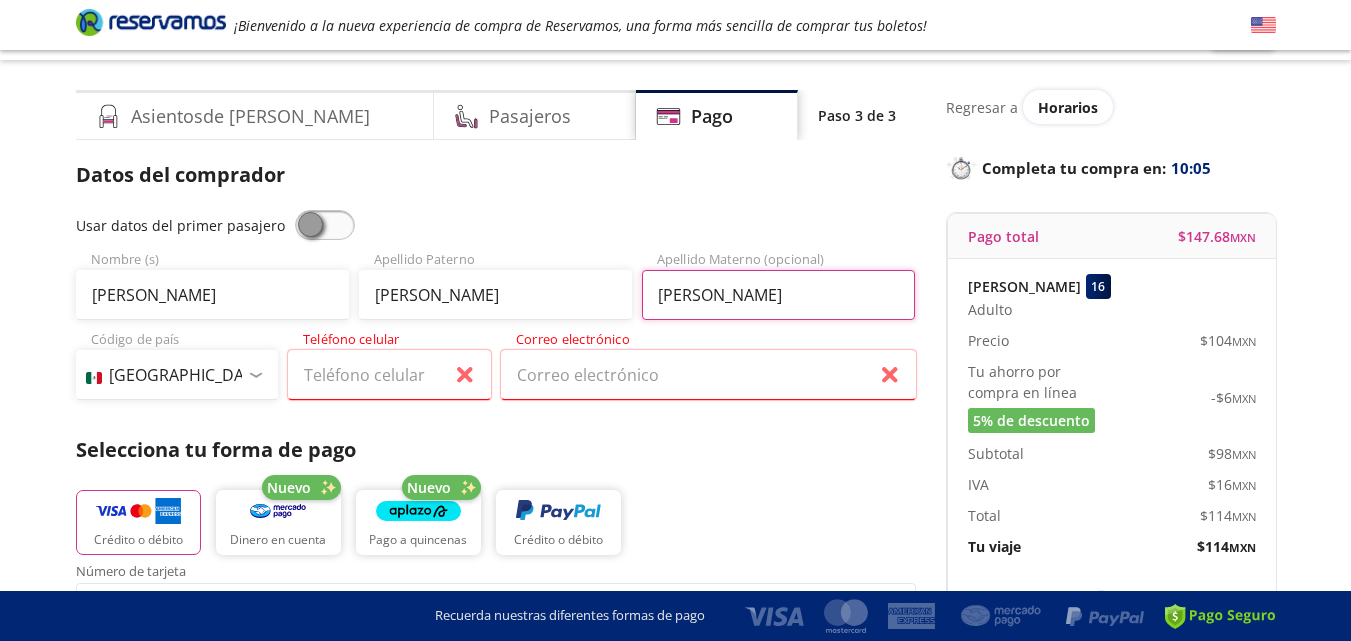 type on "[PERSON_NAME]" 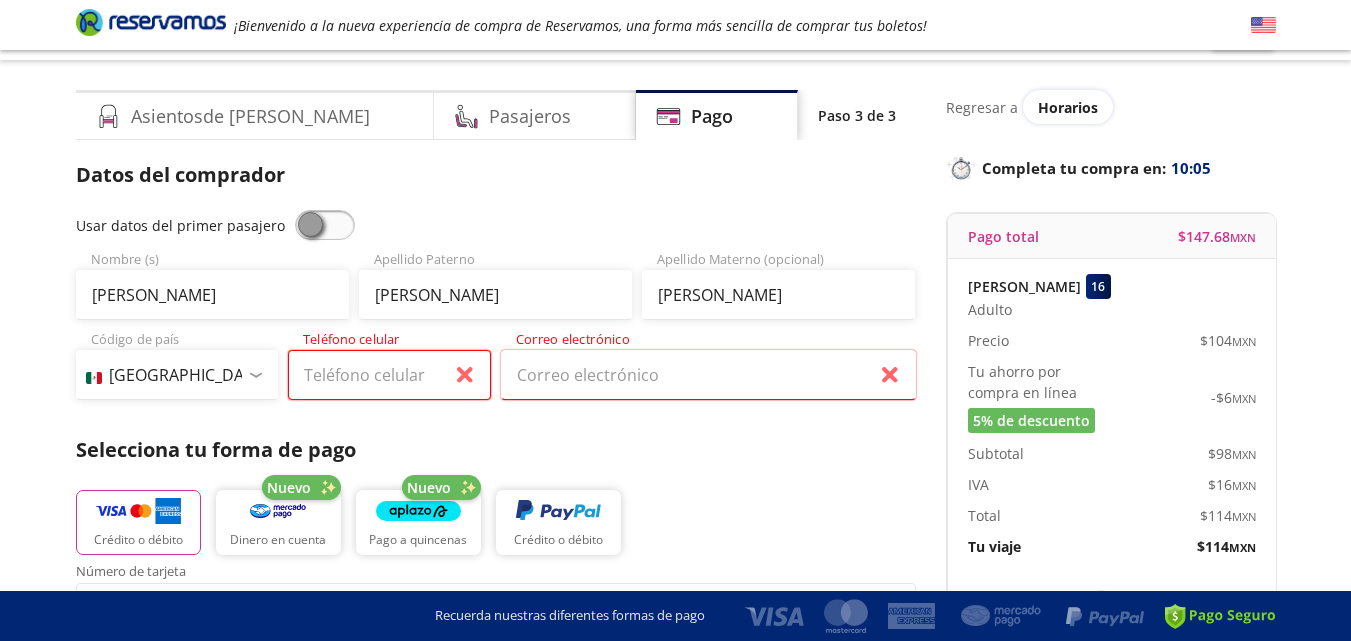 click on "Teléfono celular" at bounding box center [389, 375] 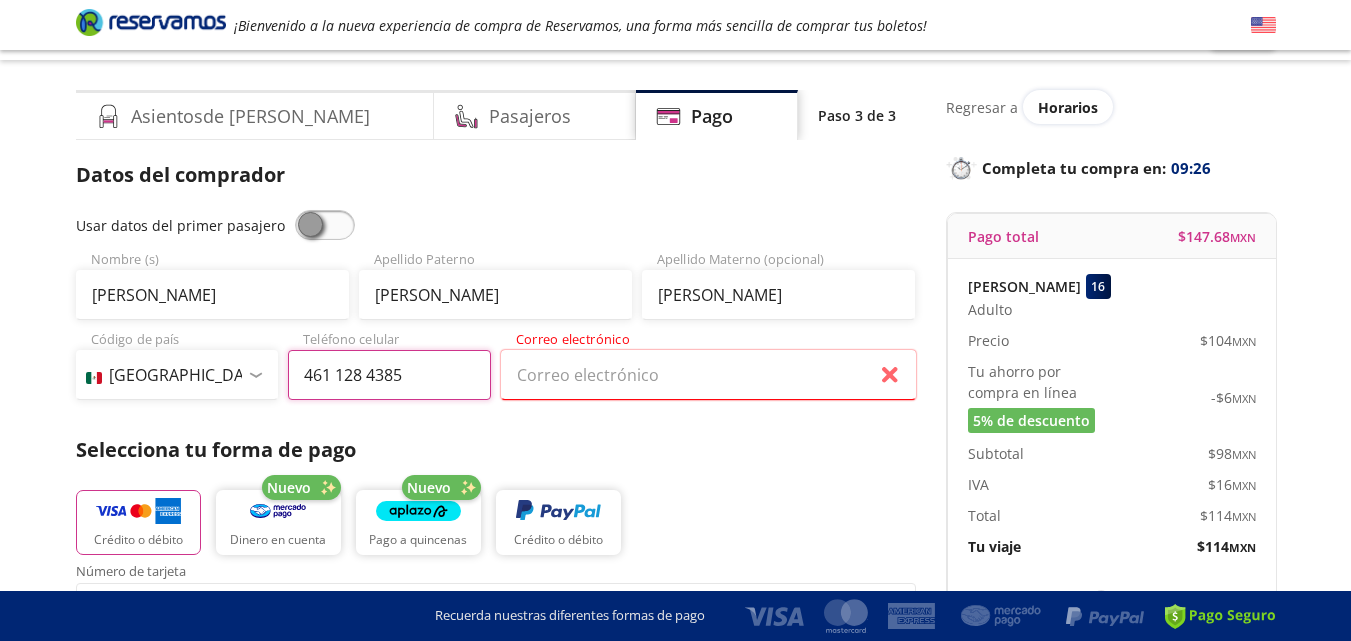 type on "461 128 4385" 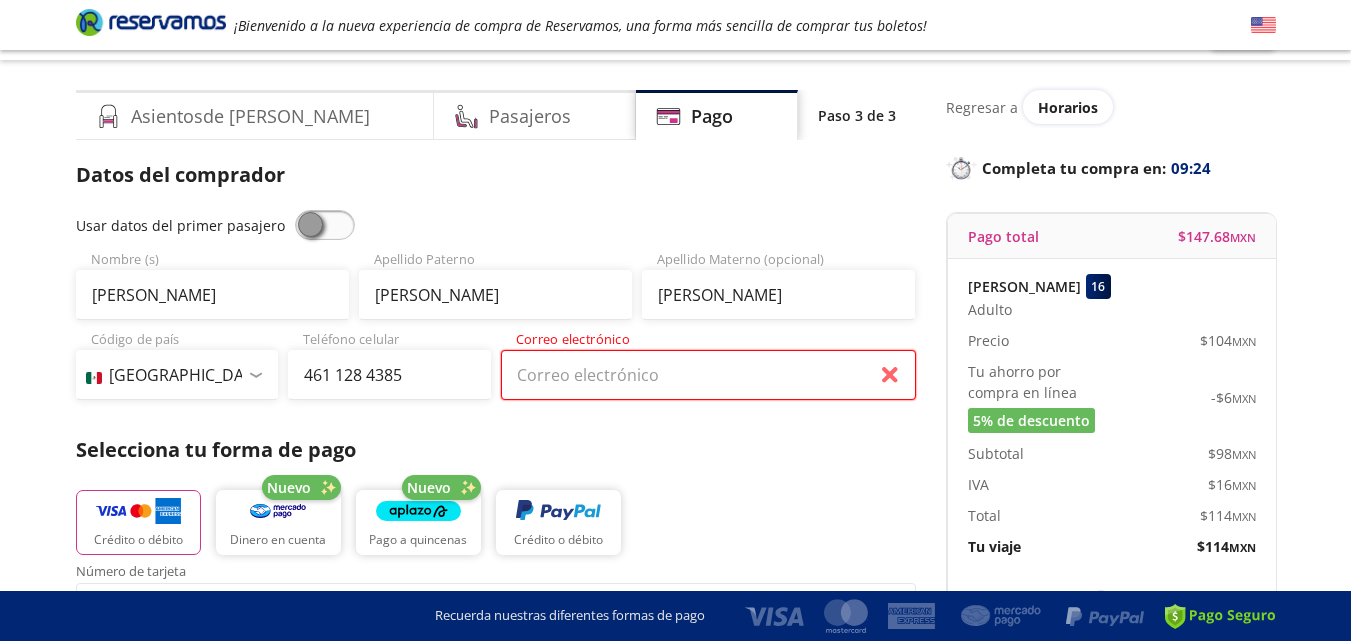 click on "Correo electrónico" at bounding box center (708, 375) 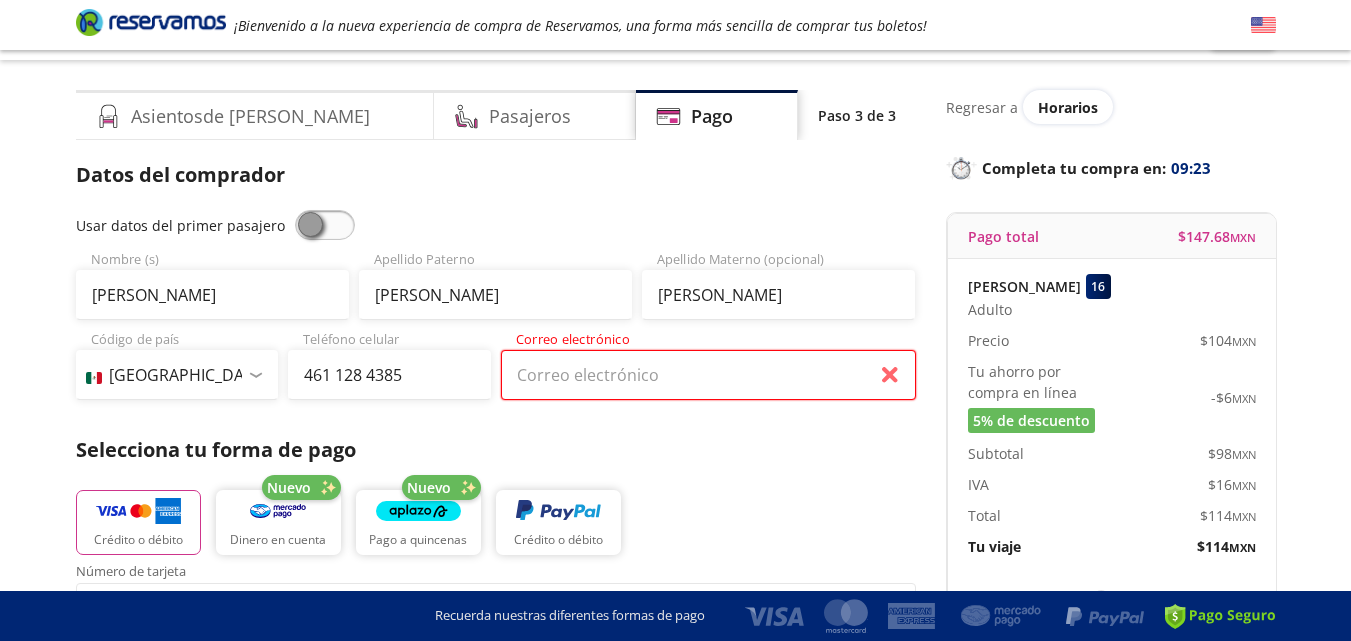 type on "[EMAIL_ADDRESS][DOMAIN_NAME]" 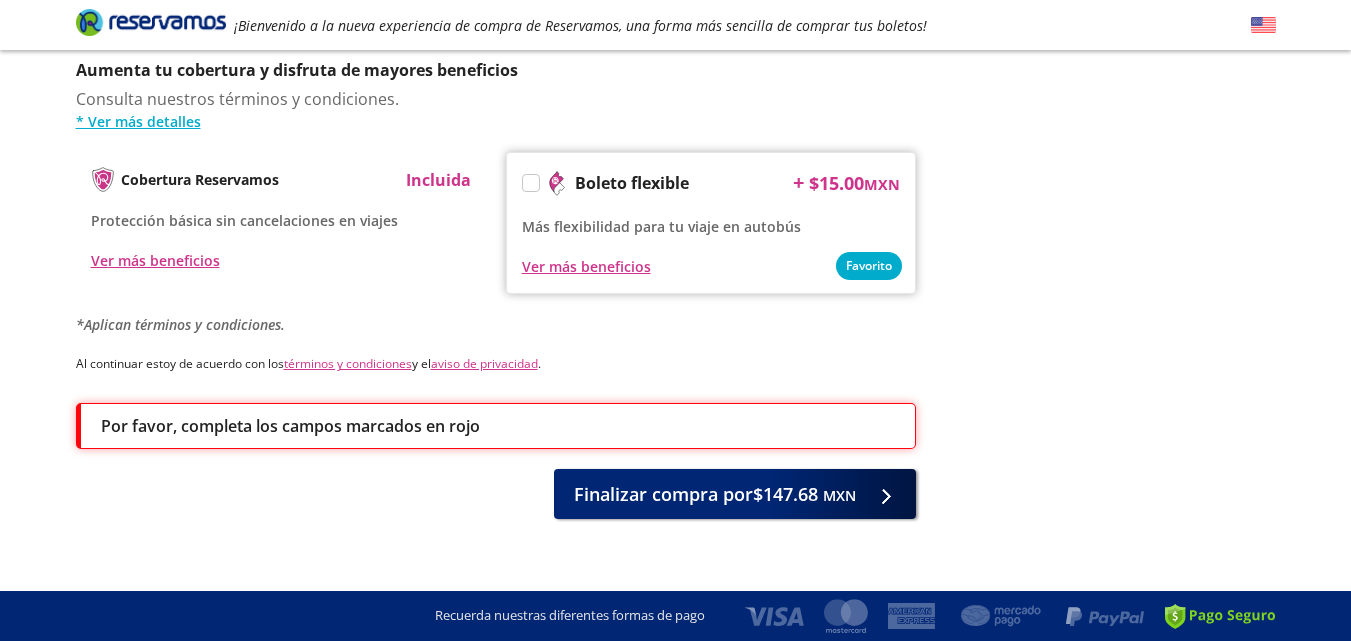 scroll, scrollTop: 1027, scrollLeft: 0, axis: vertical 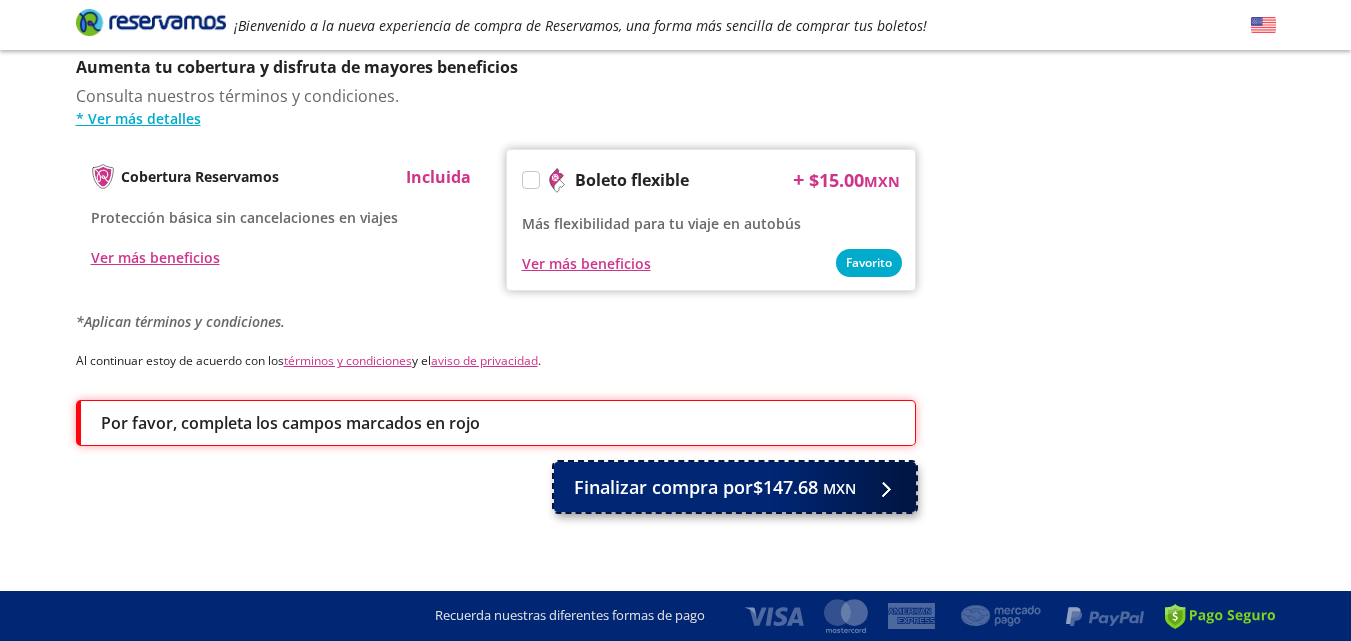 click on "Finalizar compra por  $147.68   MXN" at bounding box center [715, 487] 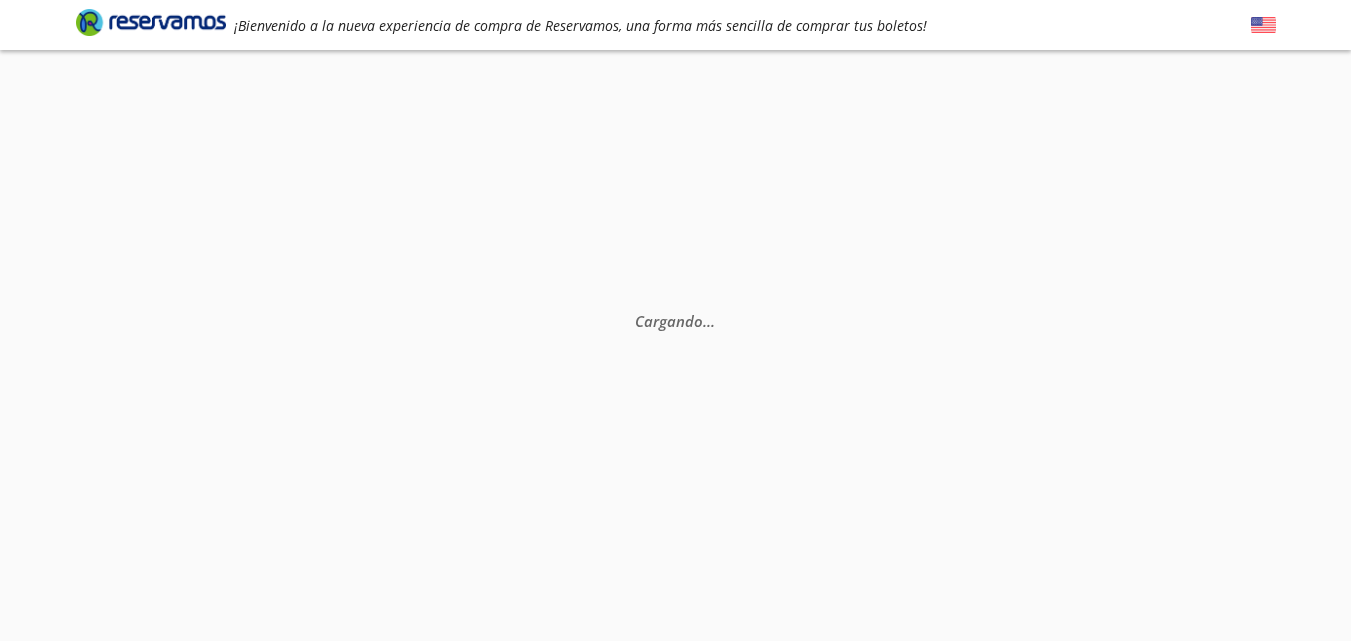 scroll, scrollTop: 100, scrollLeft: 0, axis: vertical 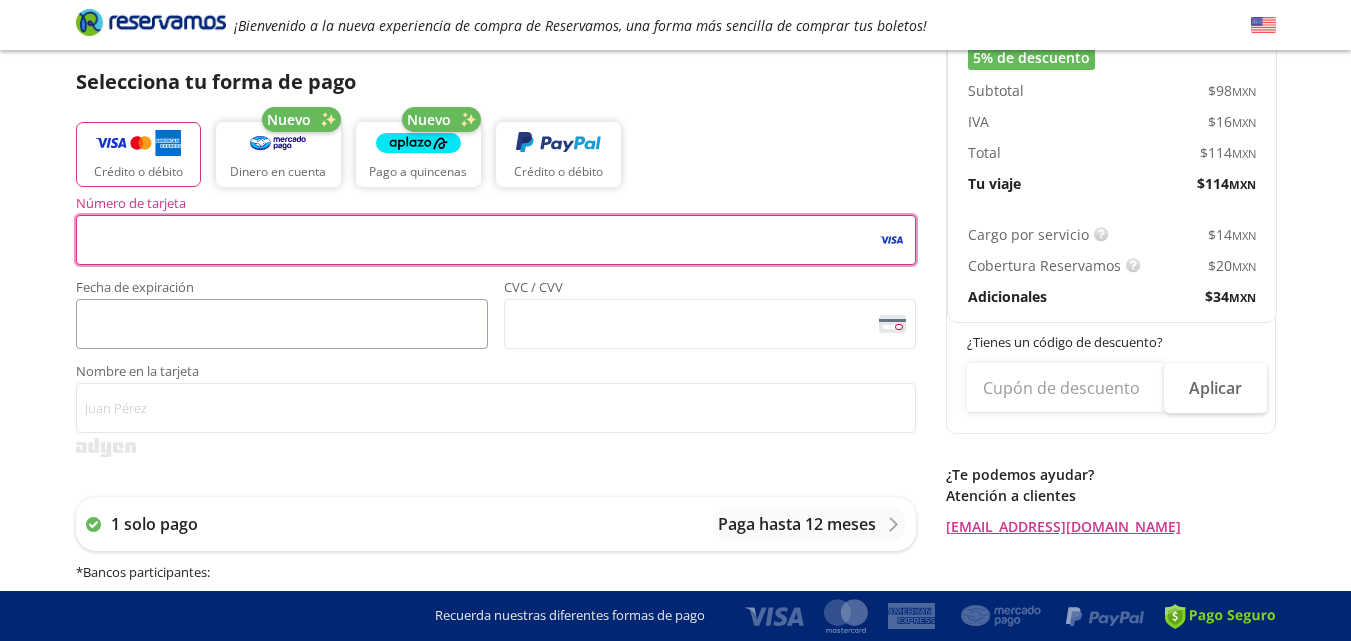click on "<p>Your browser does not support iframes.</p>" at bounding box center (282, 324) 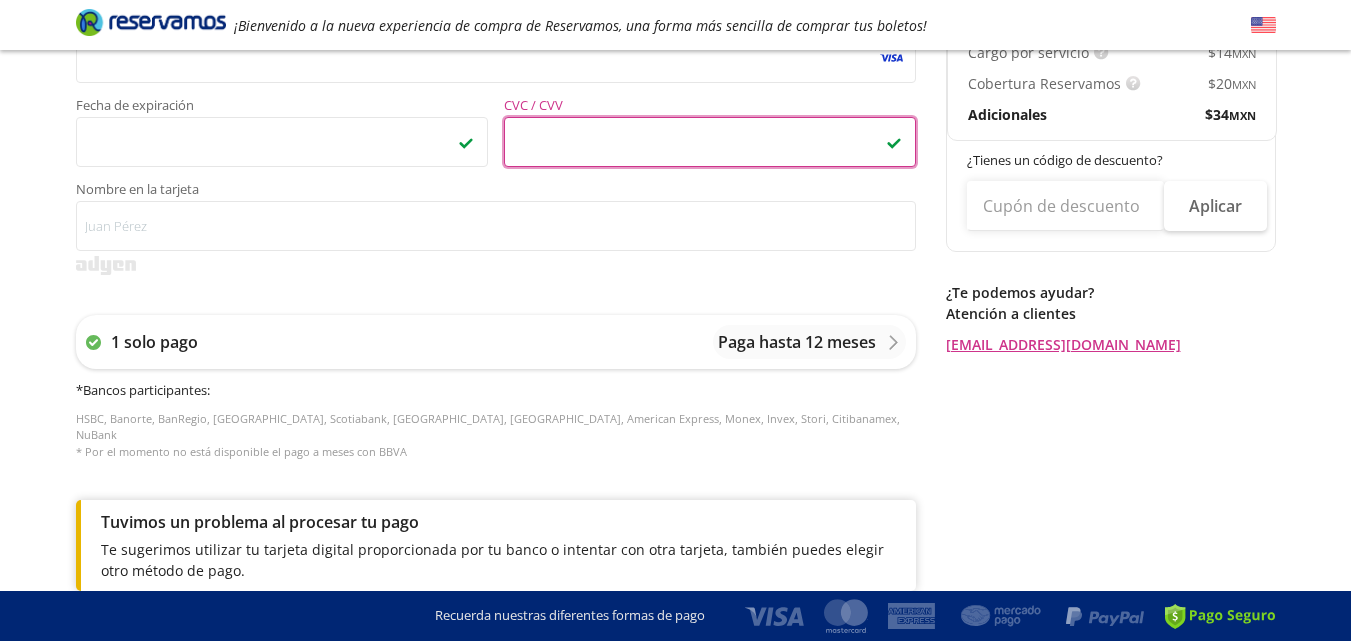 scroll, scrollTop: 600, scrollLeft: 0, axis: vertical 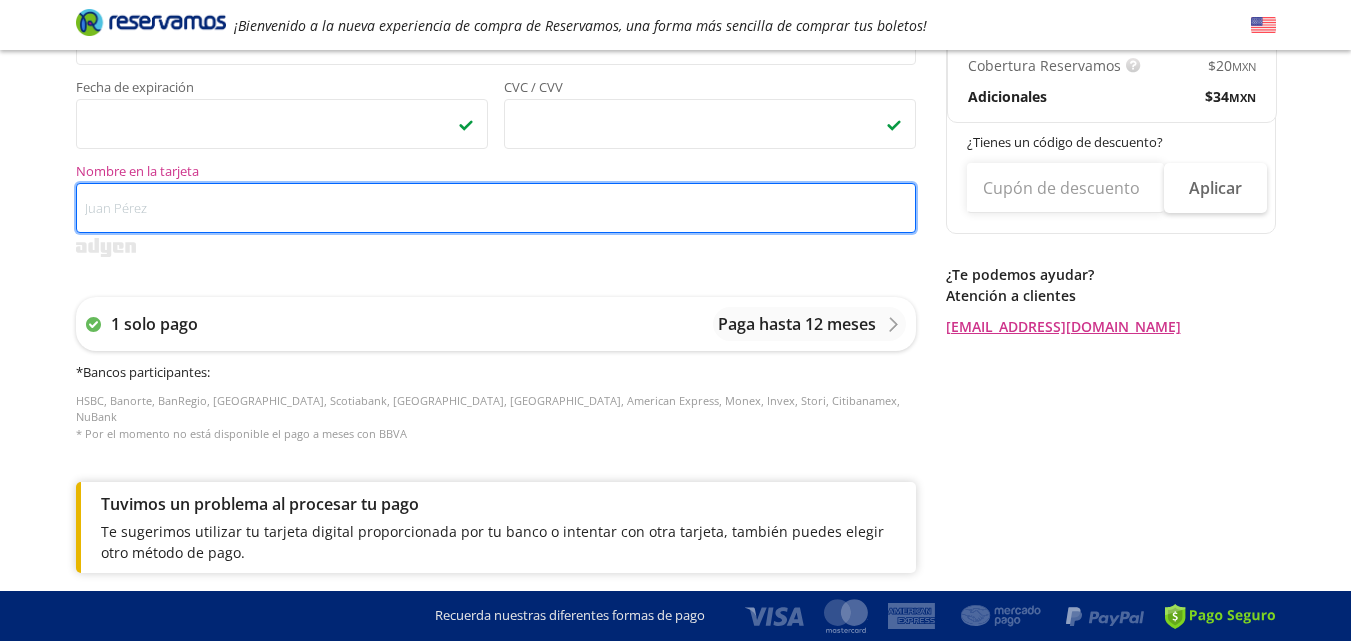 click on "Nombre en la tarjeta" at bounding box center [496, 208] 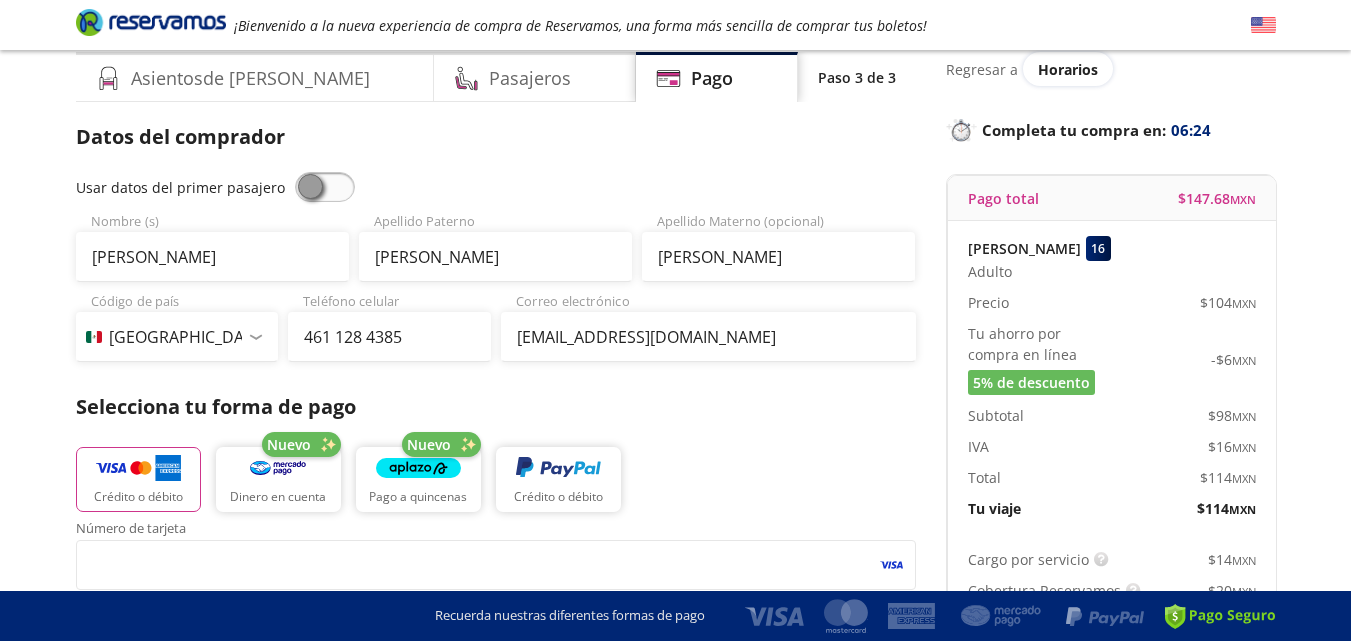 scroll, scrollTop: 72, scrollLeft: 0, axis: vertical 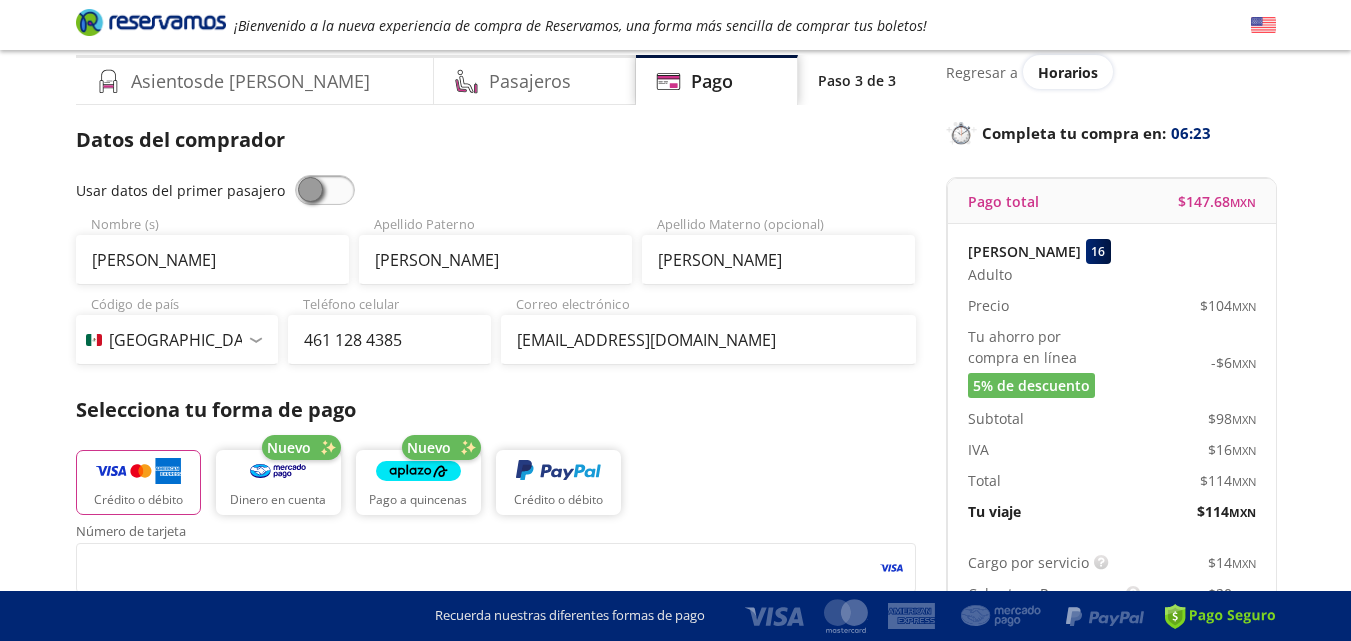 type on "[PERSON_NAME]" 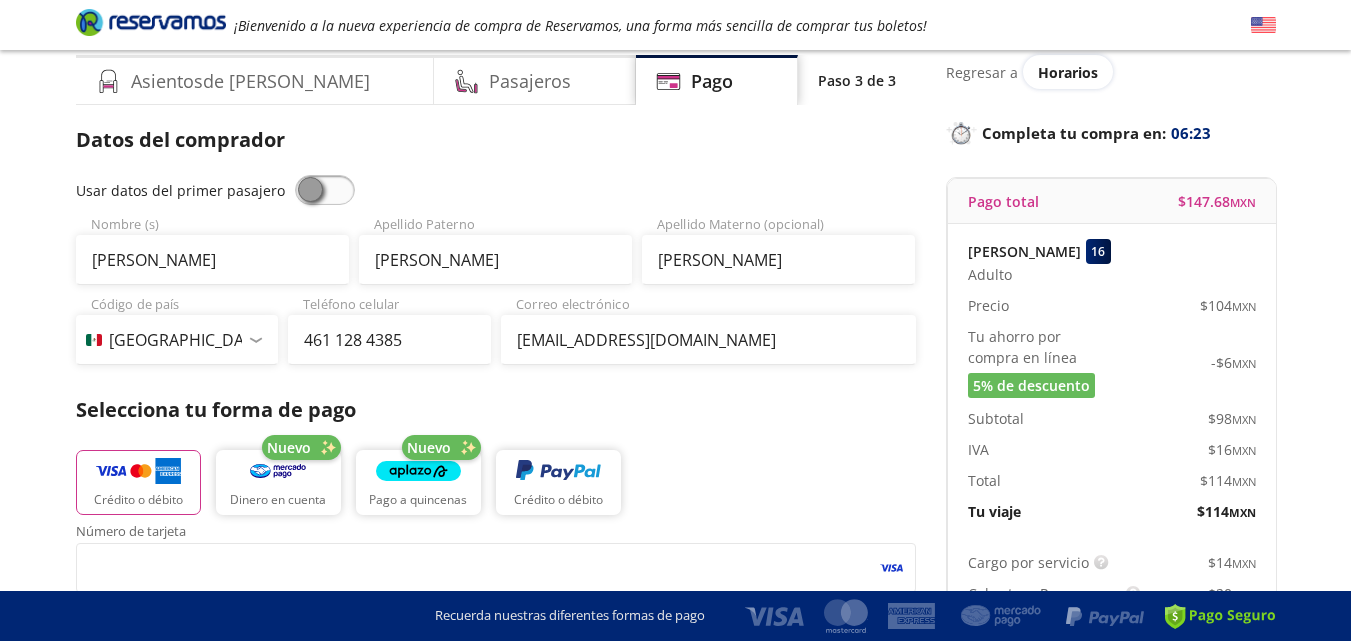 click at bounding box center (325, 190) 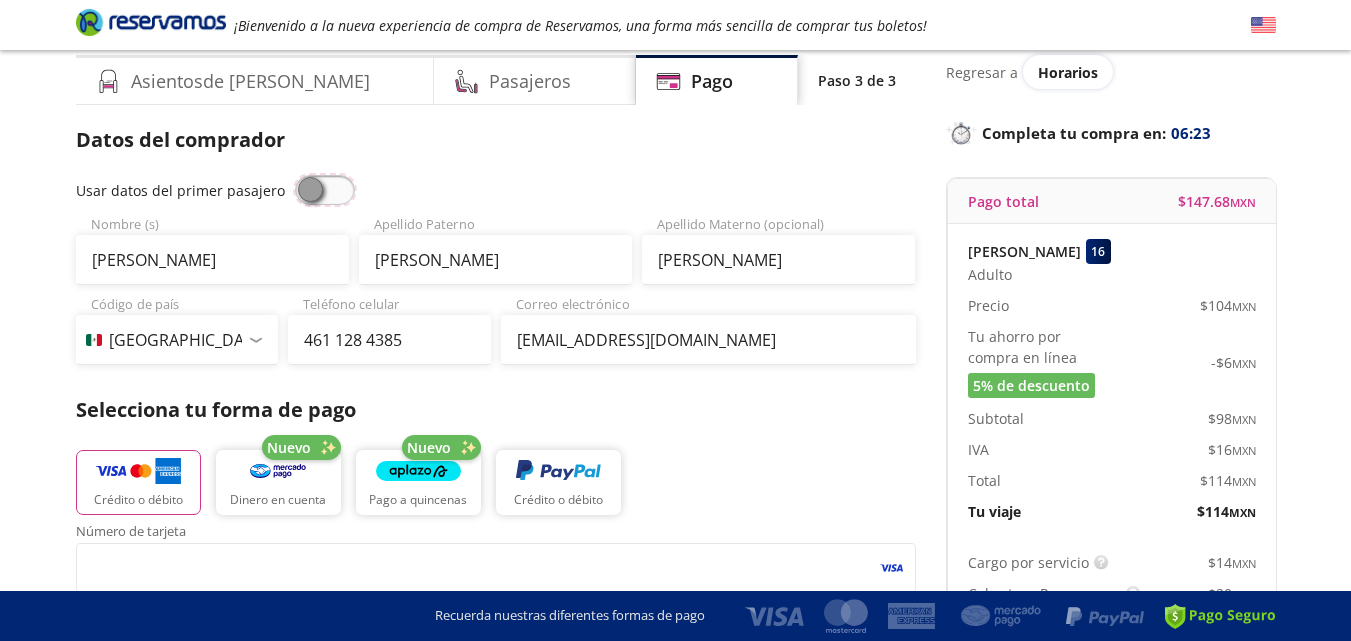 click at bounding box center [295, 175] 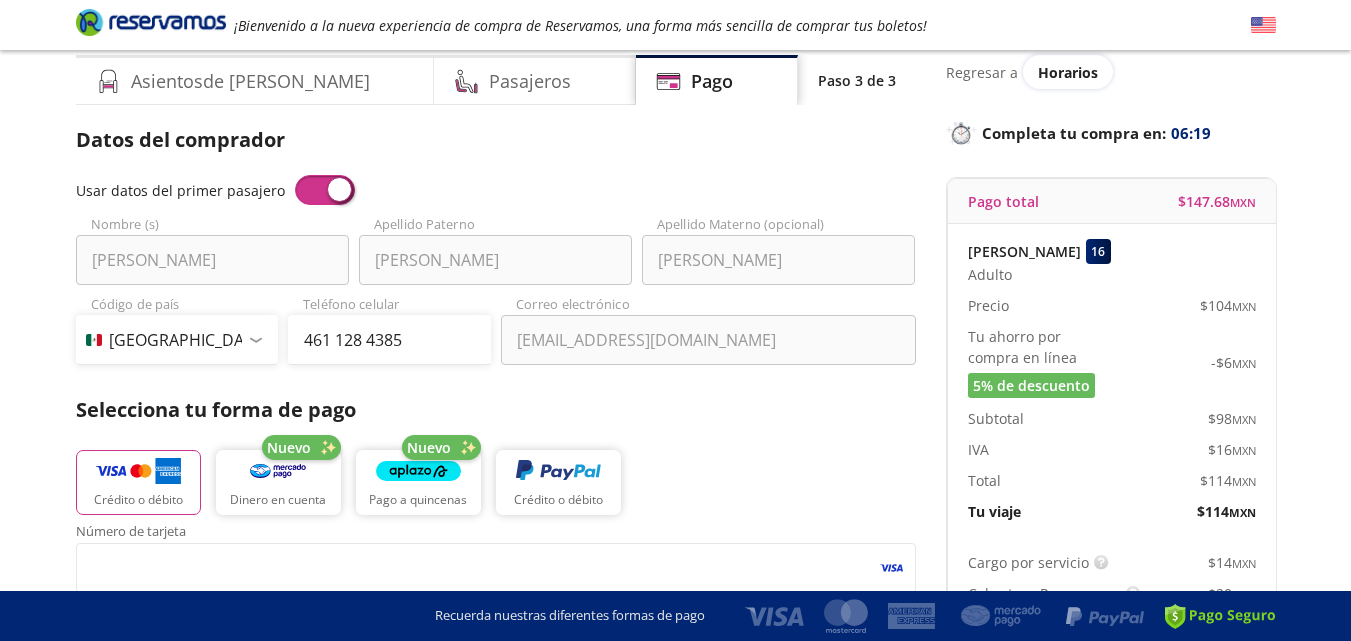 click at bounding box center [325, 190] 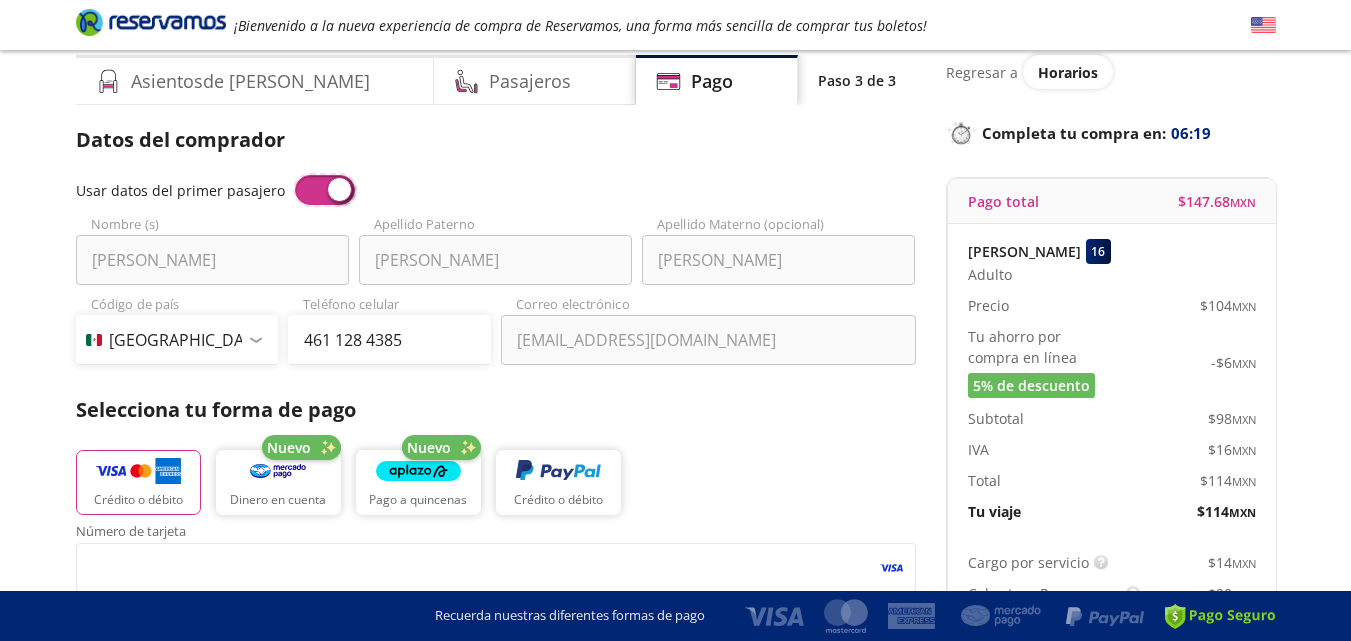 click at bounding box center [295, 175] 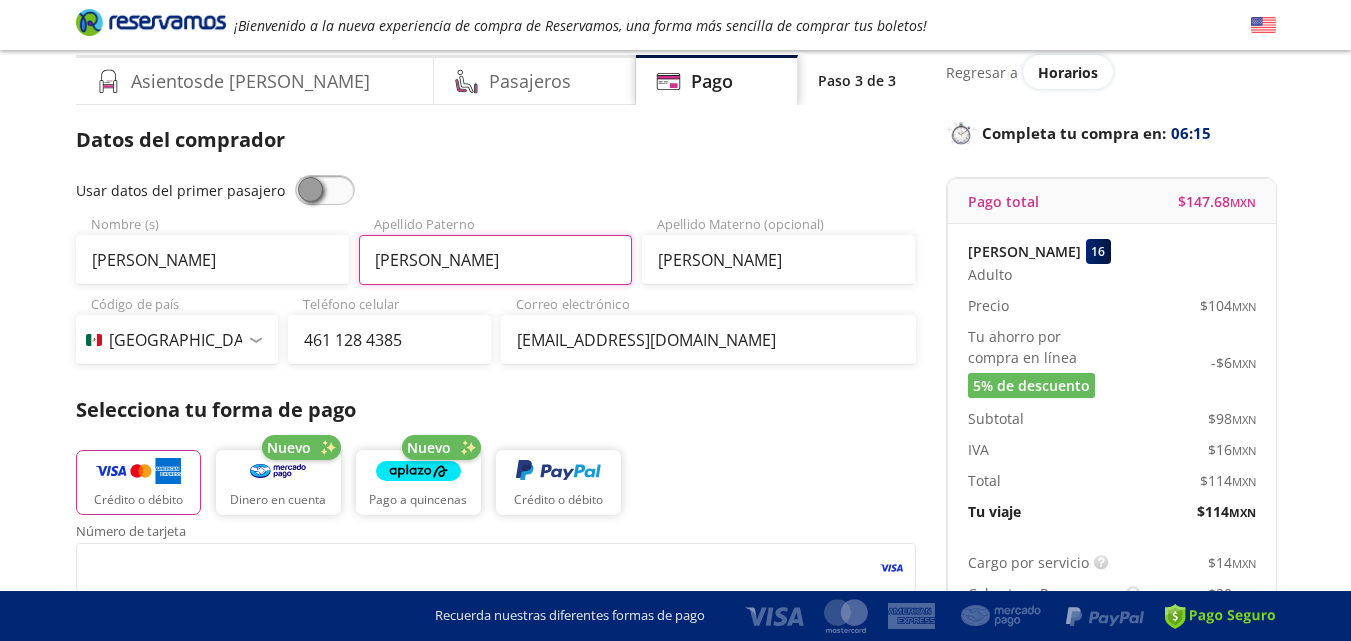 click on "[PERSON_NAME]" at bounding box center (495, 260) 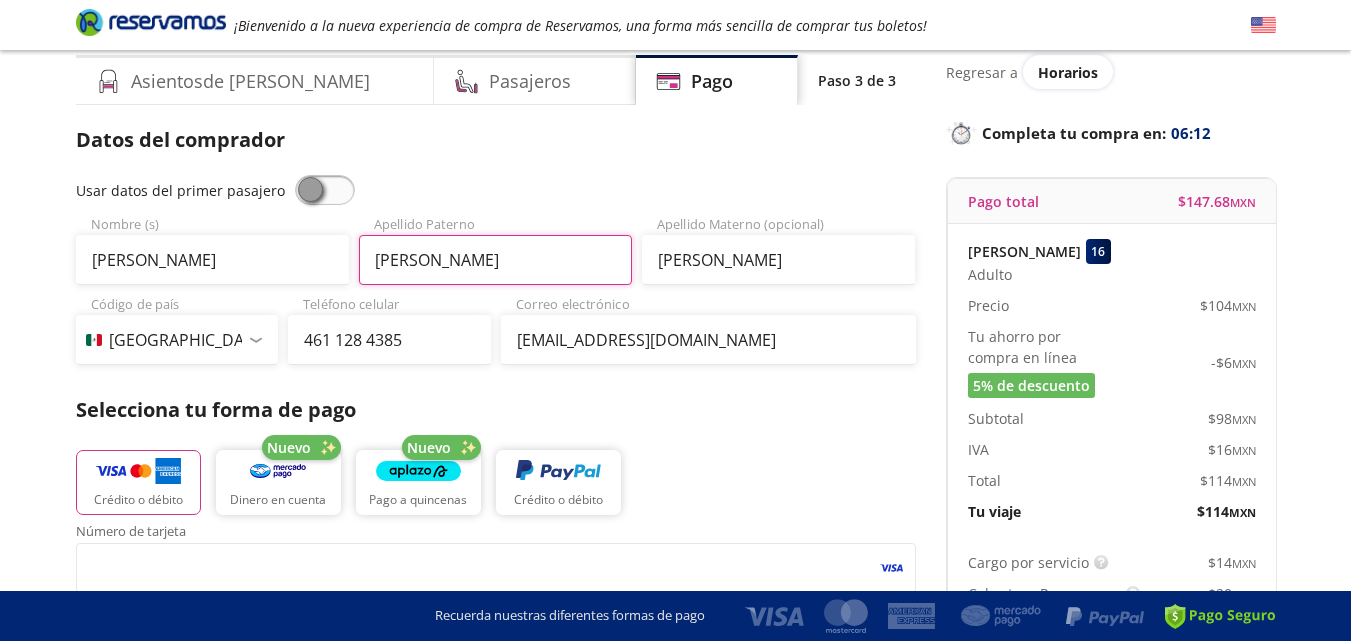 type on "[PERSON_NAME]" 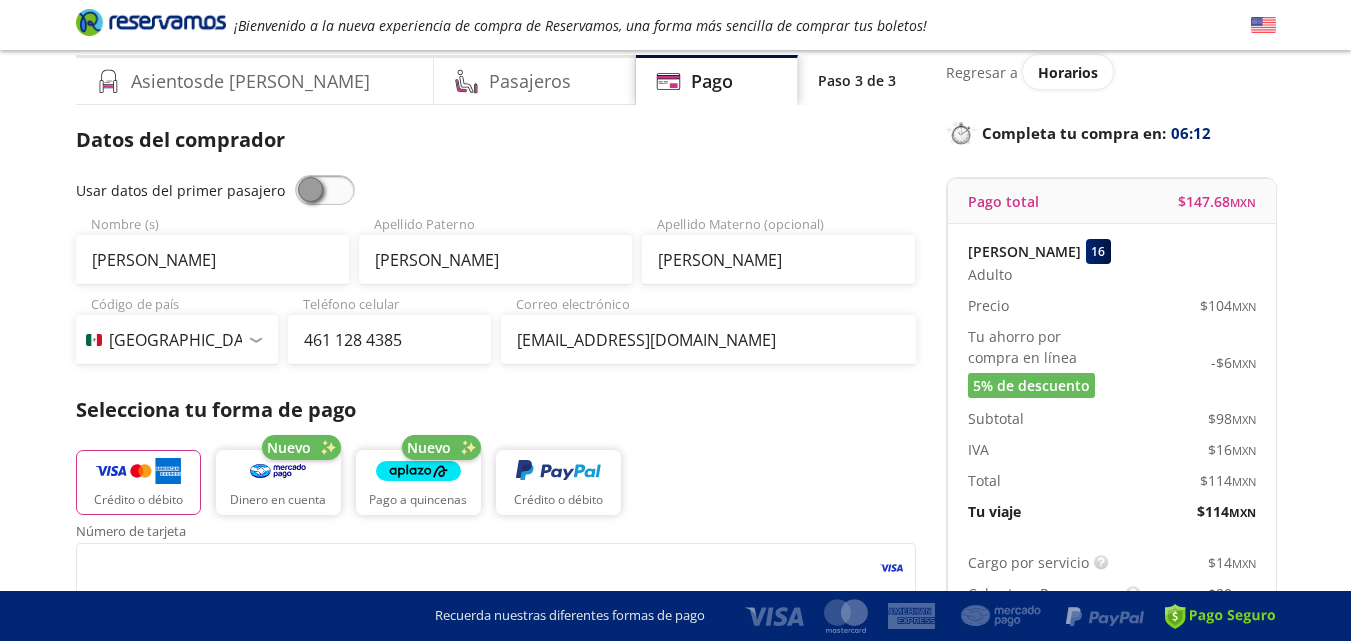 click on "Crédito o débito Nuevo Dinero en cuenta Nuevo Pago a quincenas Crédito o débito" at bounding box center [496, 480] 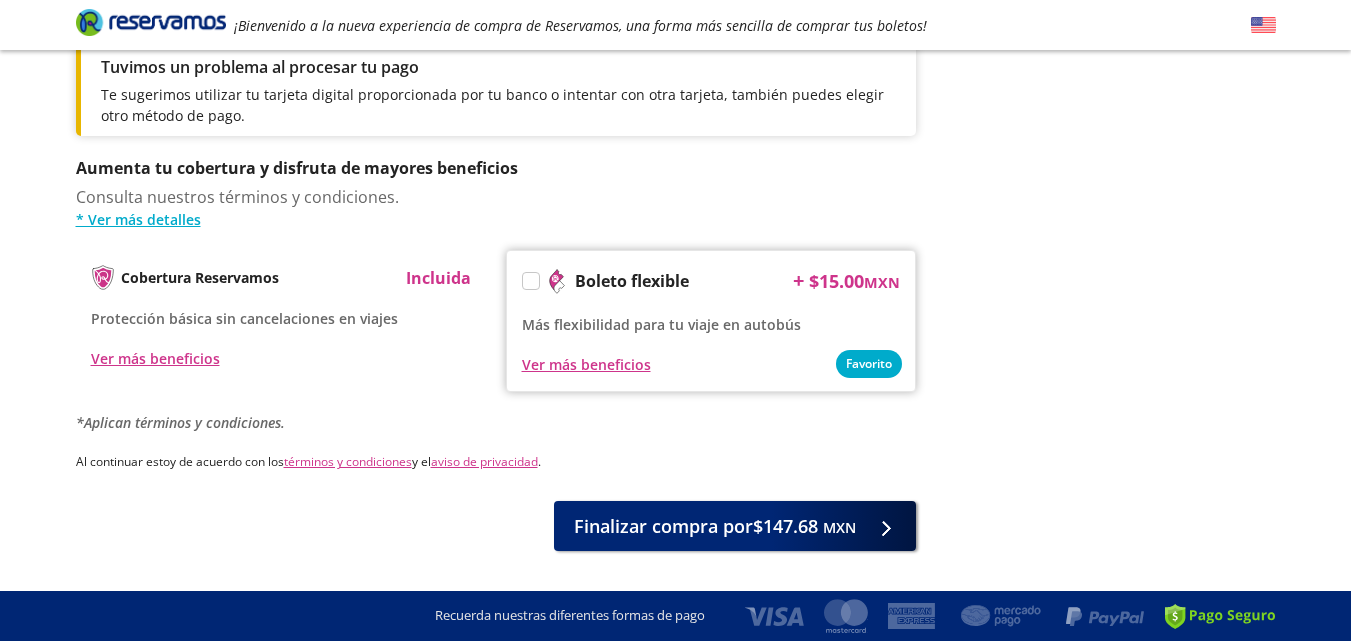 scroll, scrollTop: 1072, scrollLeft: 0, axis: vertical 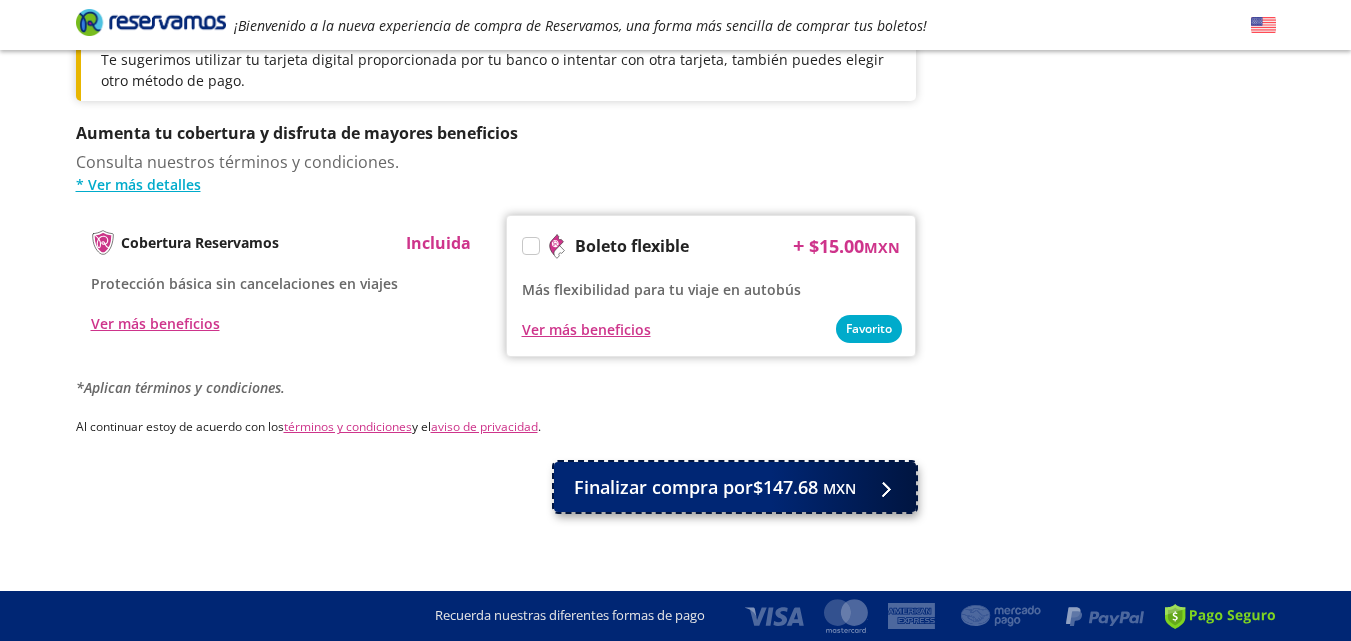 click on "Finalizar compra por  $147.68   MXN" at bounding box center [715, 487] 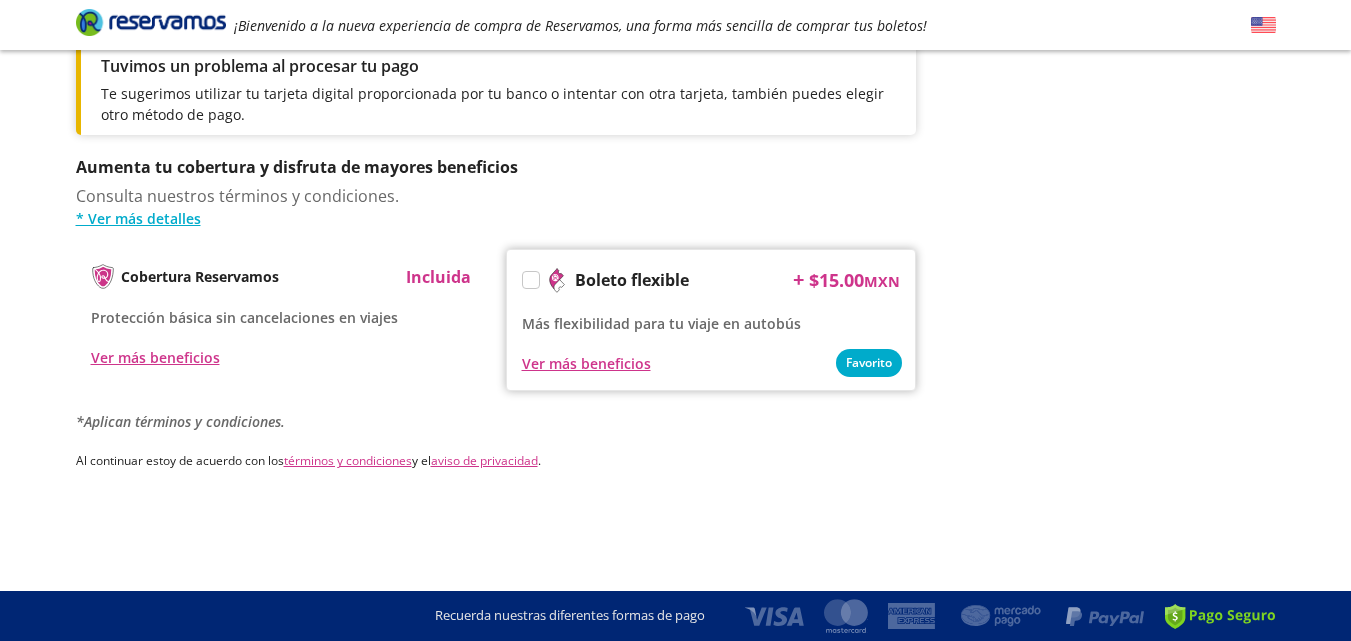 scroll, scrollTop: 0, scrollLeft: 0, axis: both 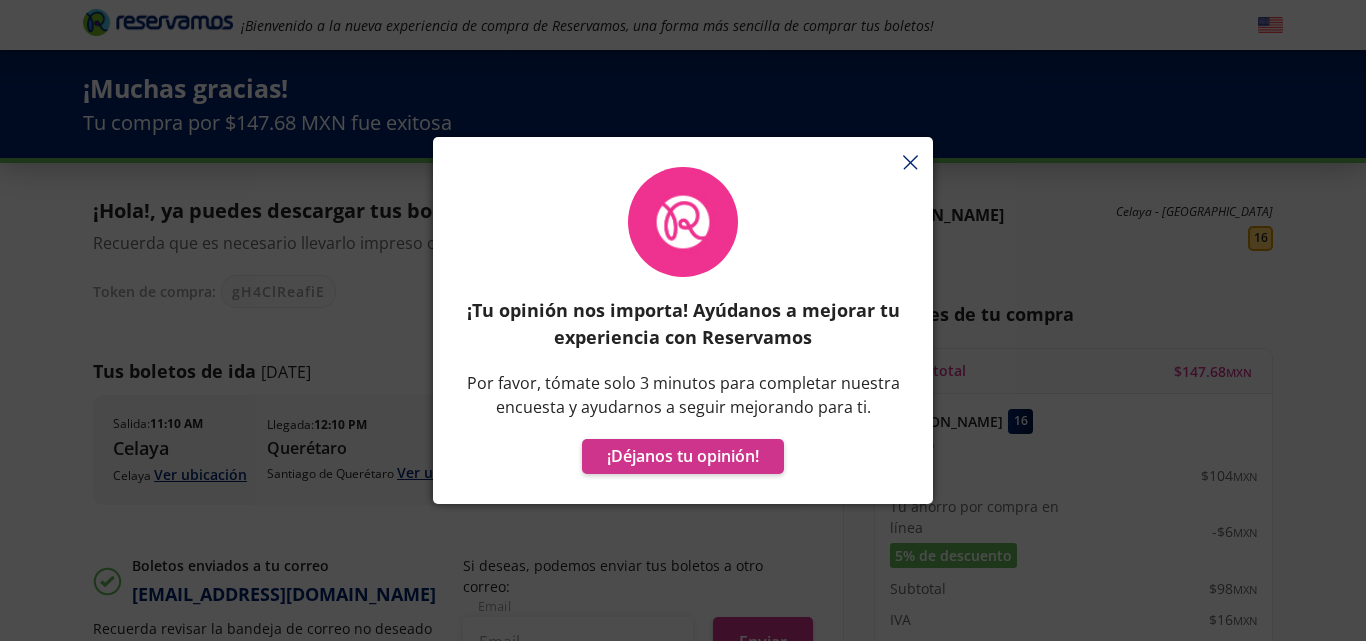 click 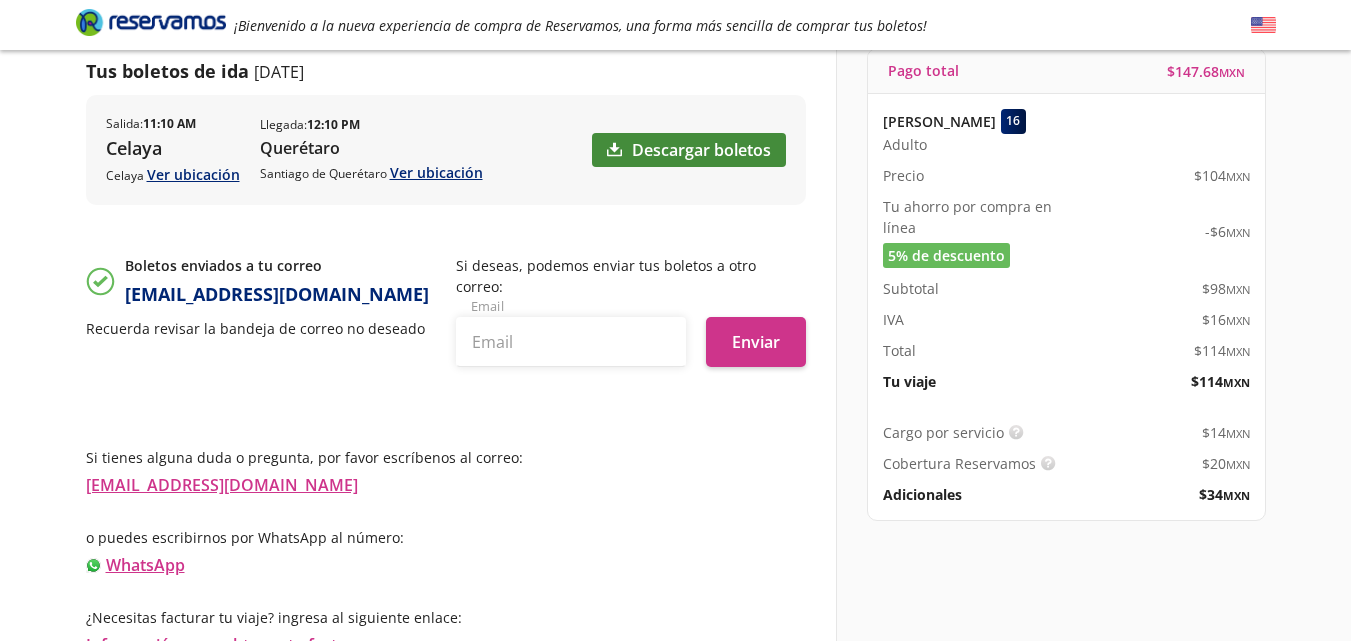 scroll, scrollTop: 302, scrollLeft: 0, axis: vertical 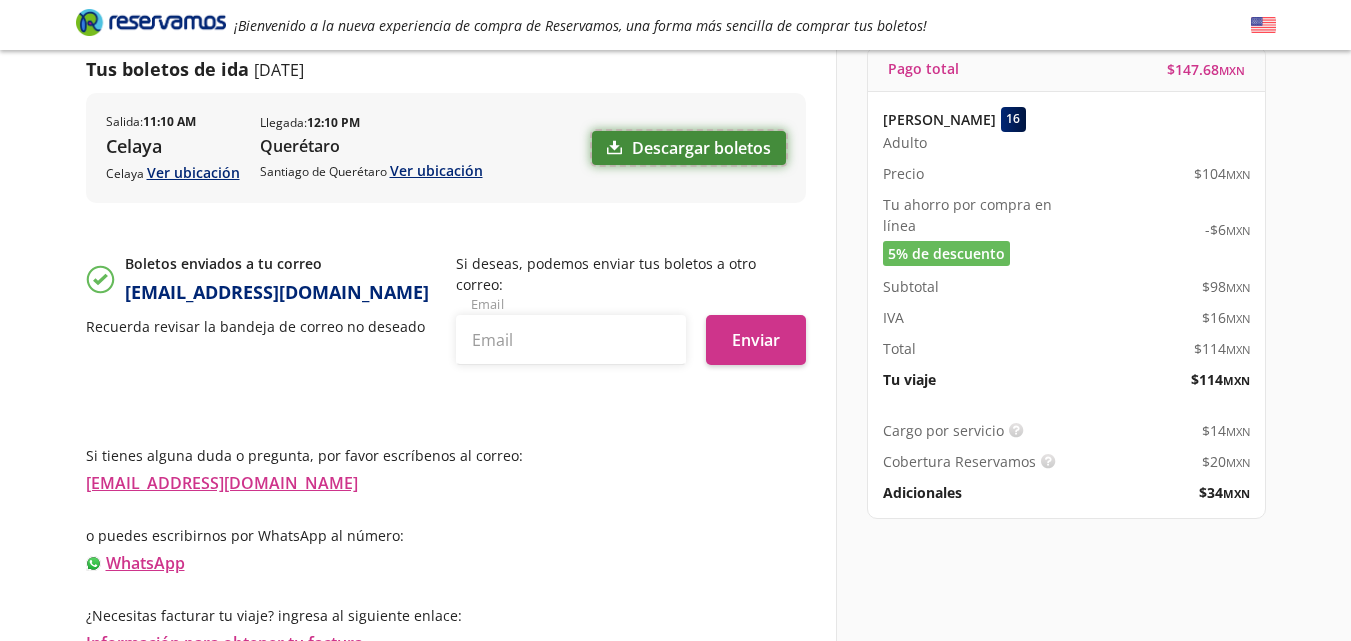 click on "Descargar boletos" at bounding box center [689, 148] 